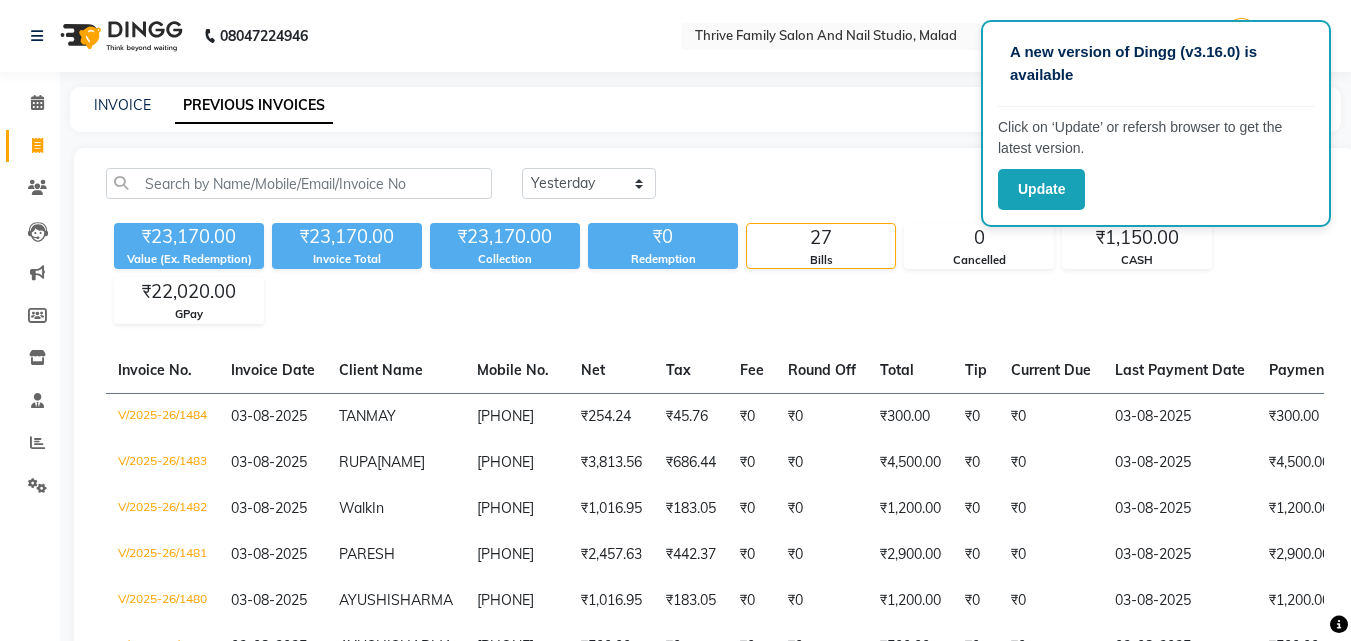 select on "yesterday" 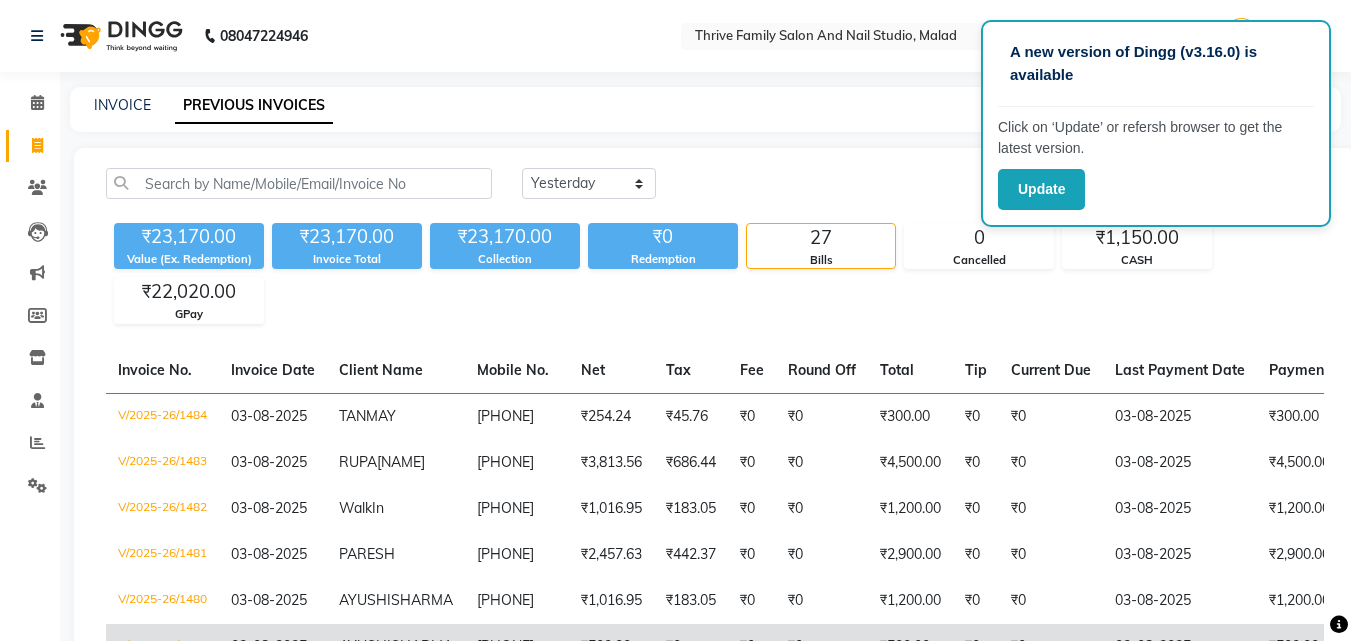 scroll, scrollTop: 560, scrollLeft: 0, axis: vertical 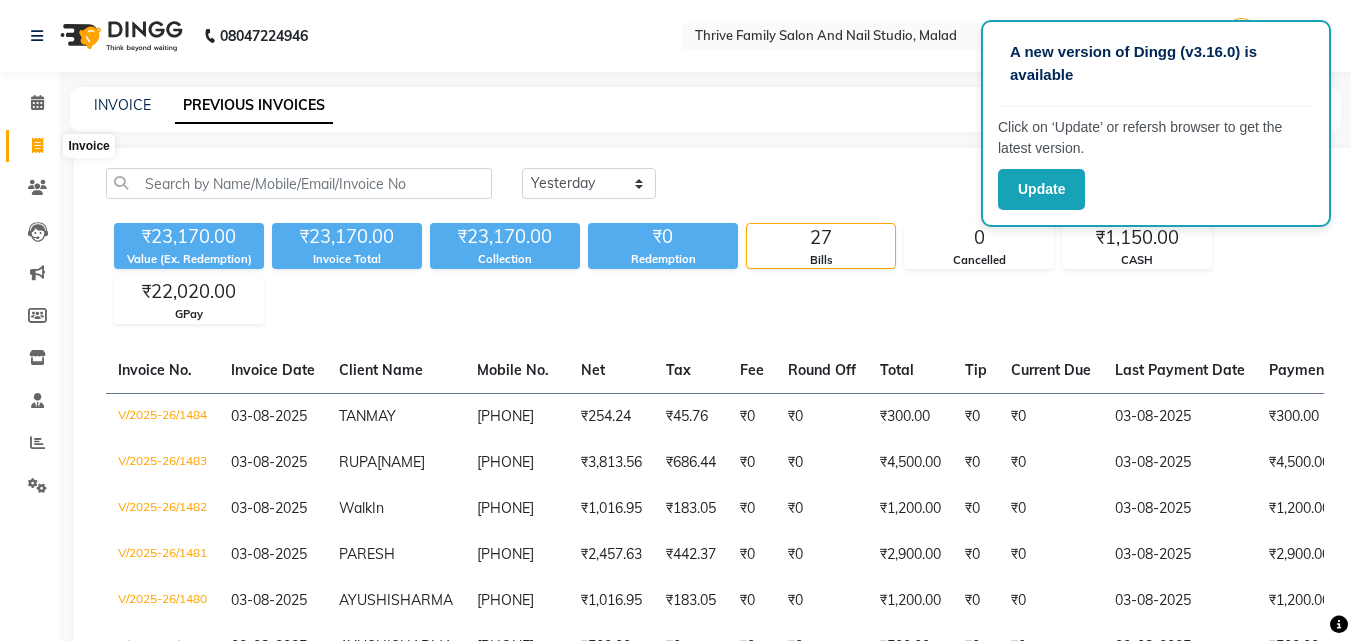 click 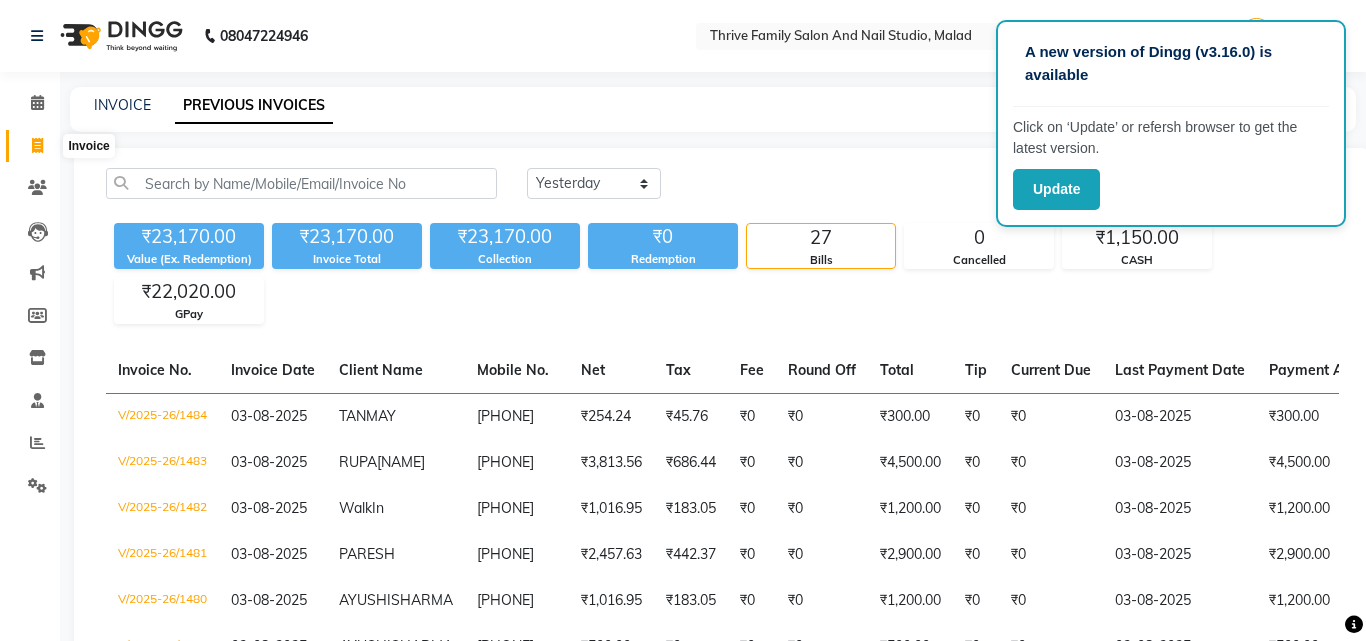 select on "service" 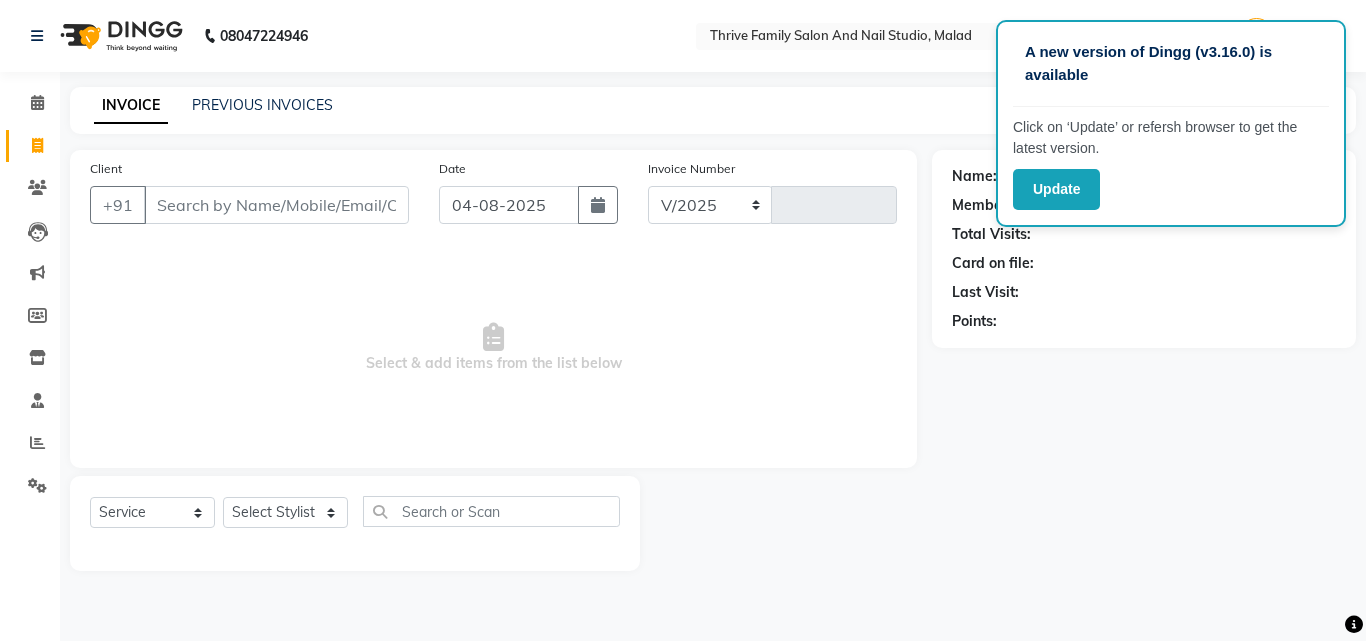 select on "5990" 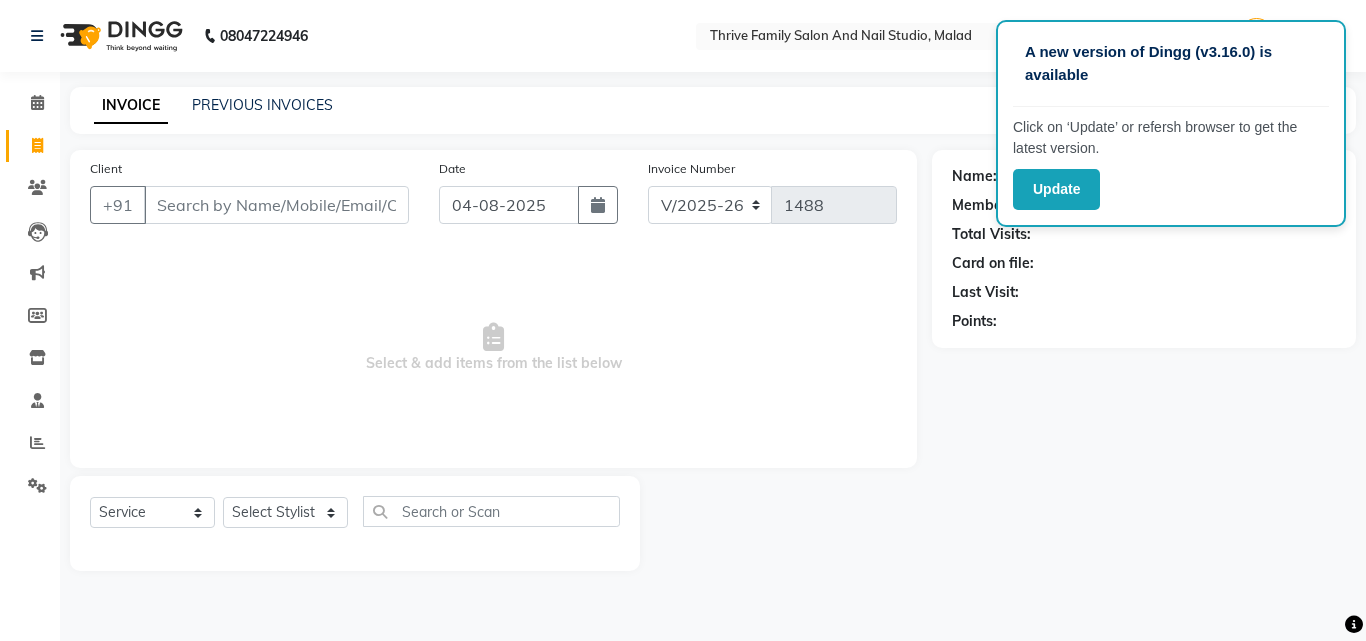 click on "Client" at bounding box center [276, 205] 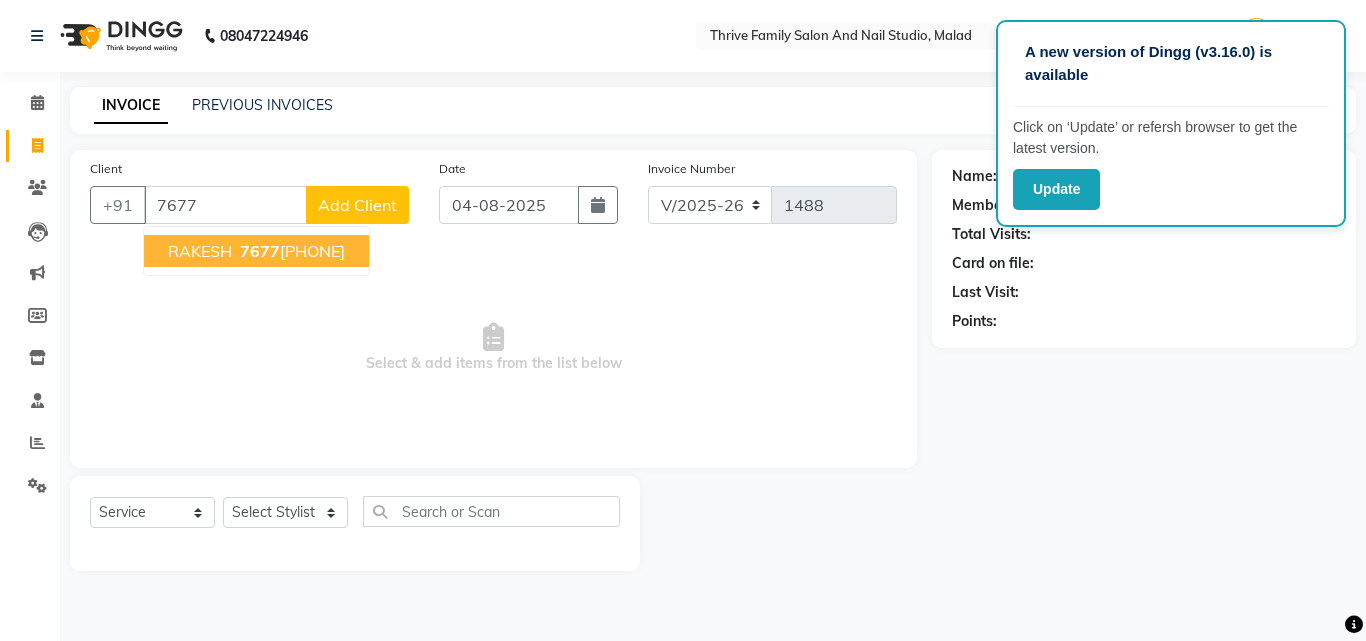 click on "7677" at bounding box center (260, 251) 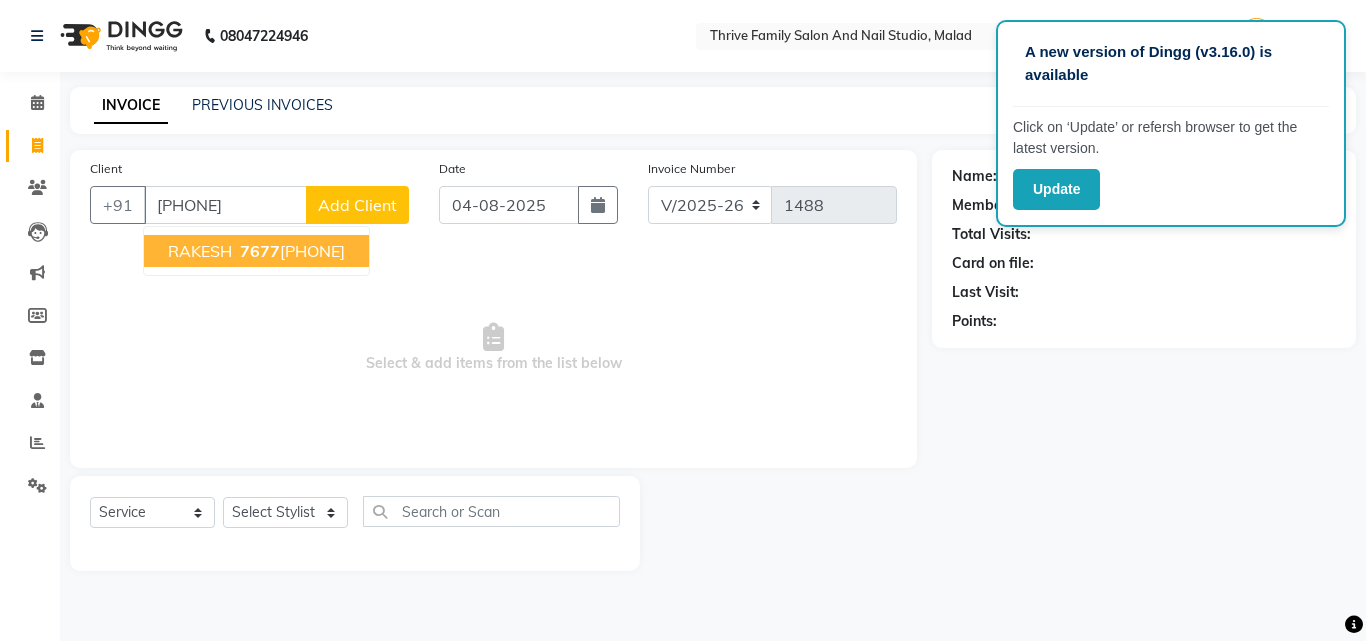 type on "[PHONE]" 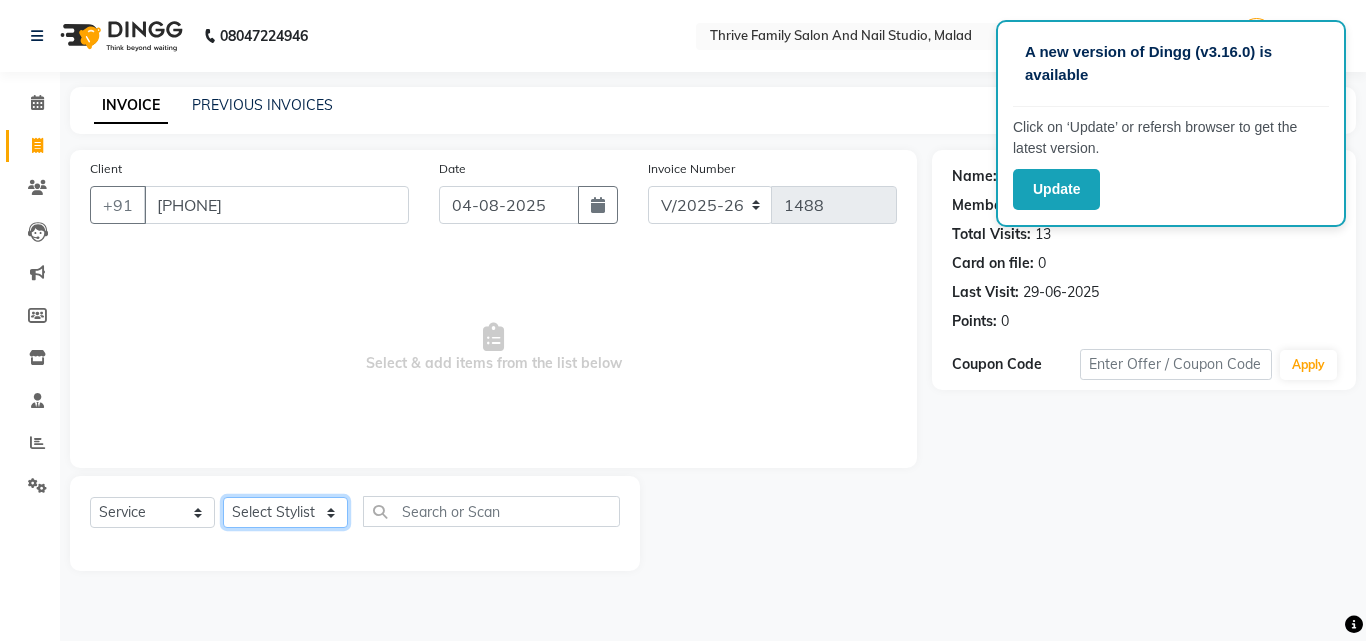 click on "Select Stylist ASIF AZAD FAHIM JUMMAN LAXMI Manager RAJESH Reena Rinki  Rizwan  SALMAN Sonu  Suhana zeeshan" 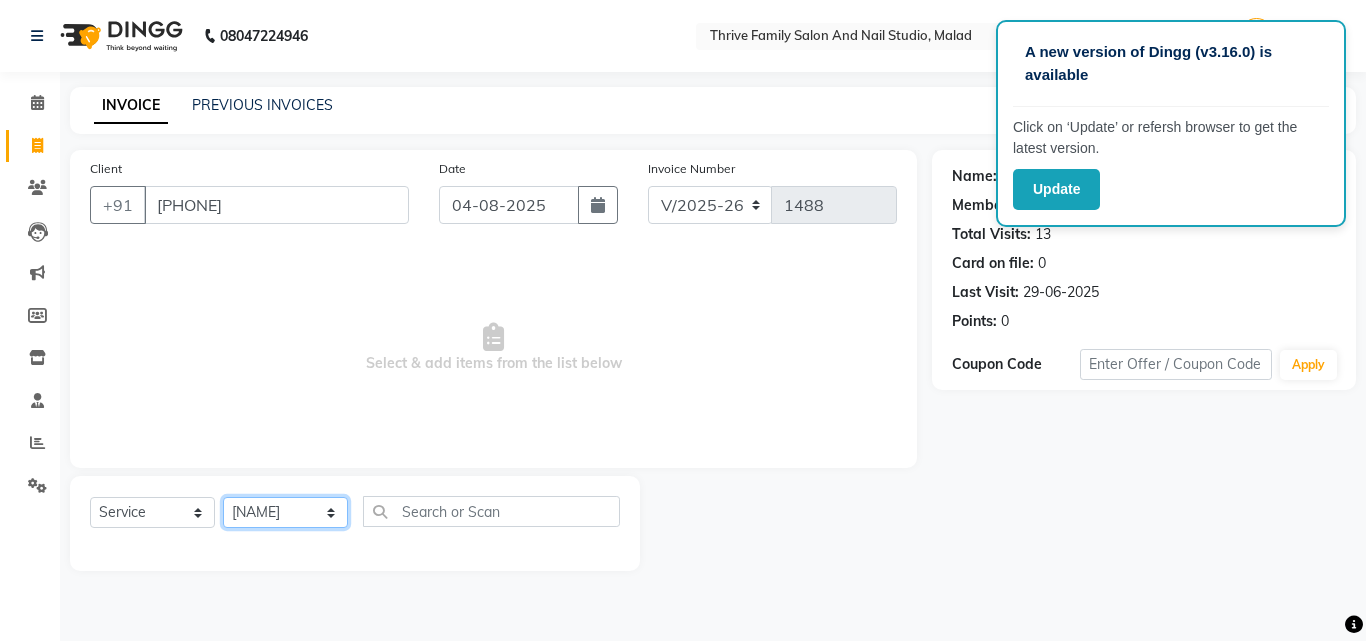 click on "Select Stylist ASIF AZAD FAHIM JUMMAN LAXMI Manager RAJESH Reena Rinki  Rizwan  SALMAN Sonu  Suhana zeeshan" 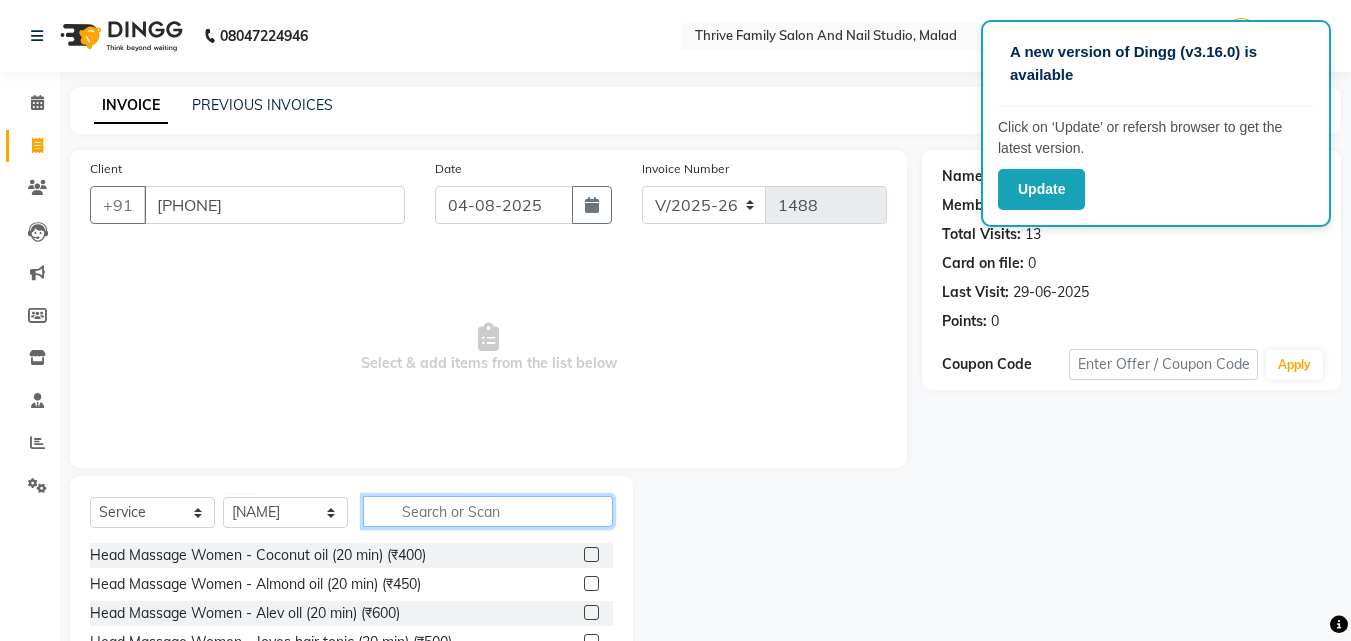 click 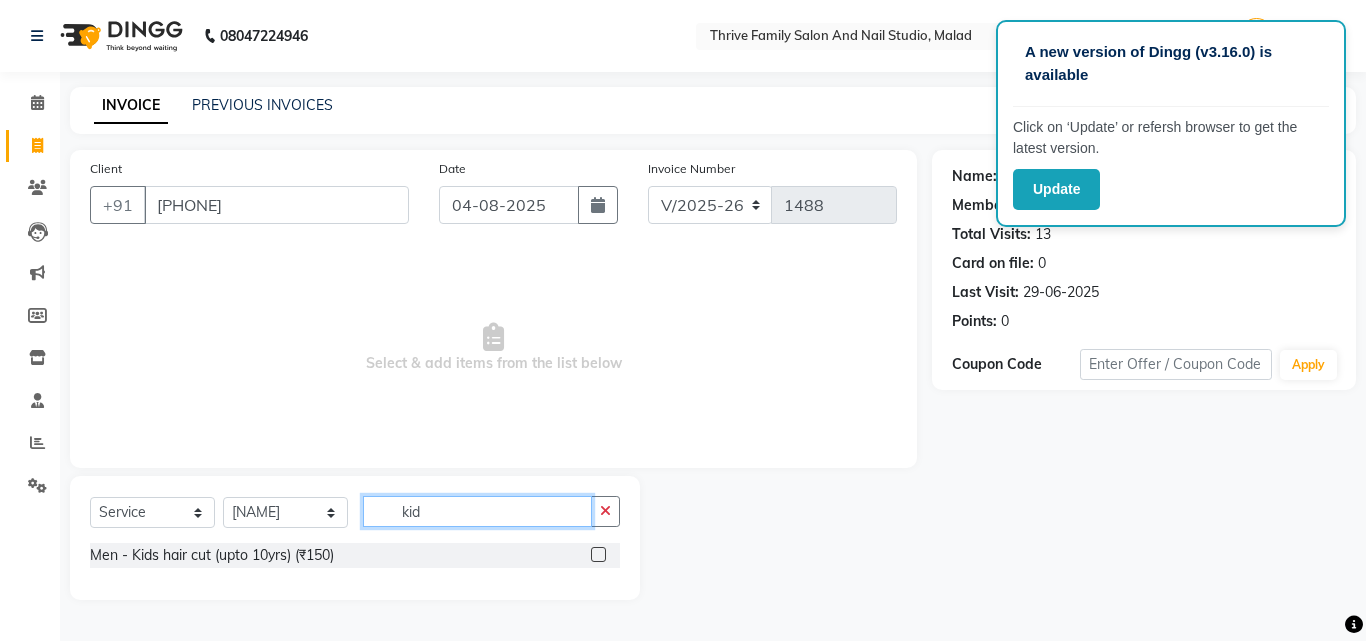 type on "kid" 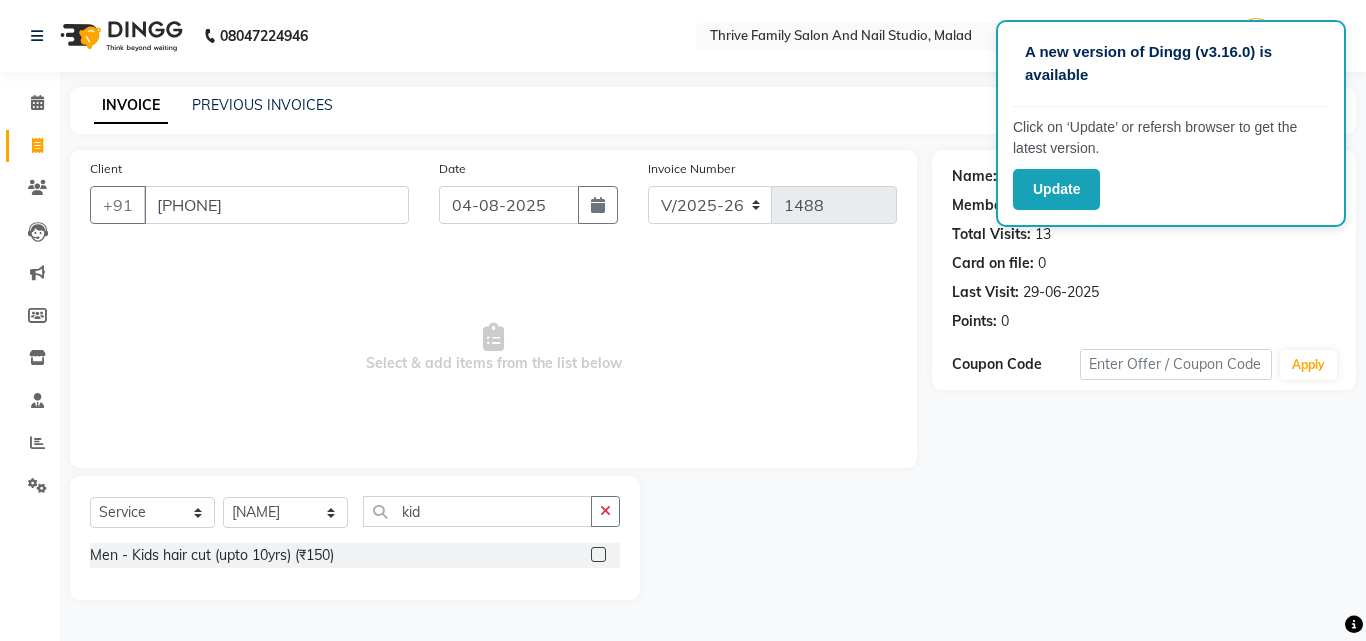 click 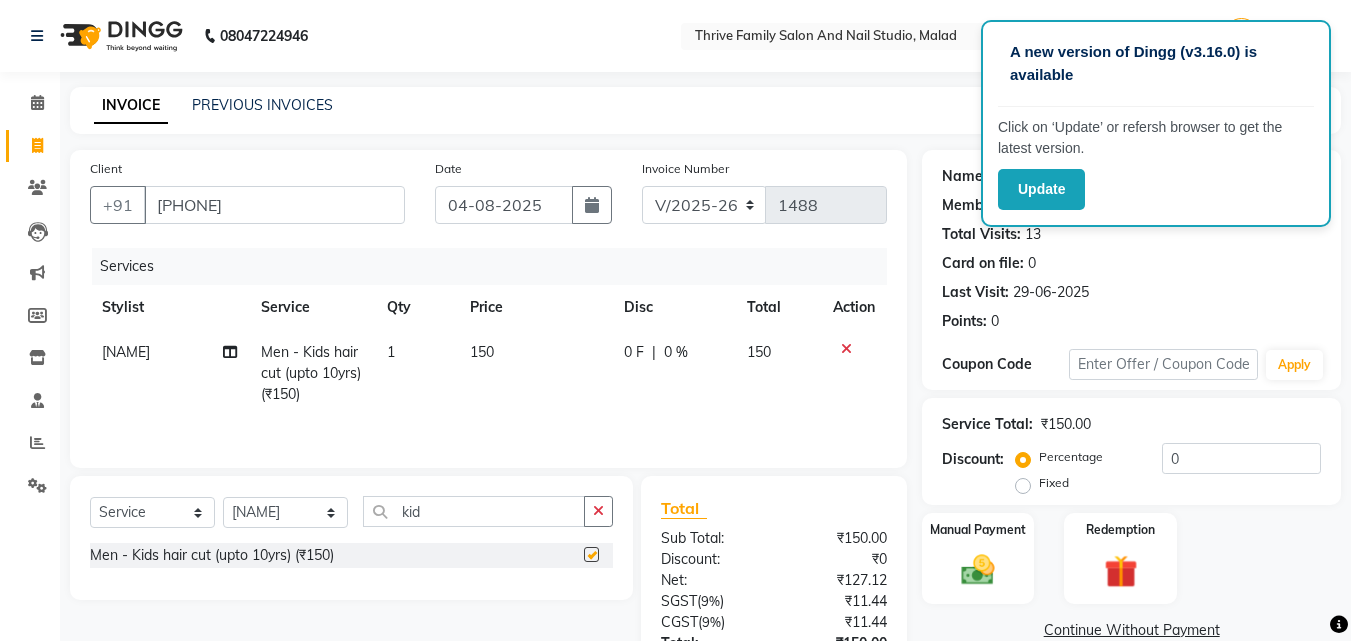 checkbox on "false" 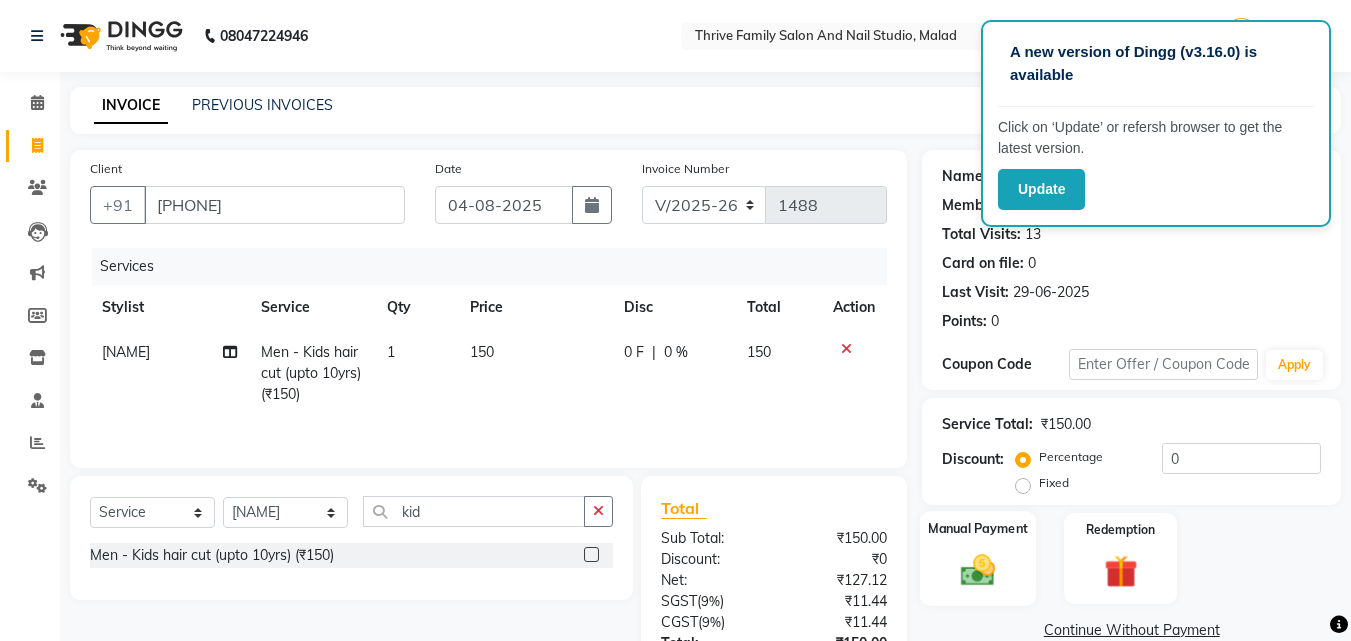 click 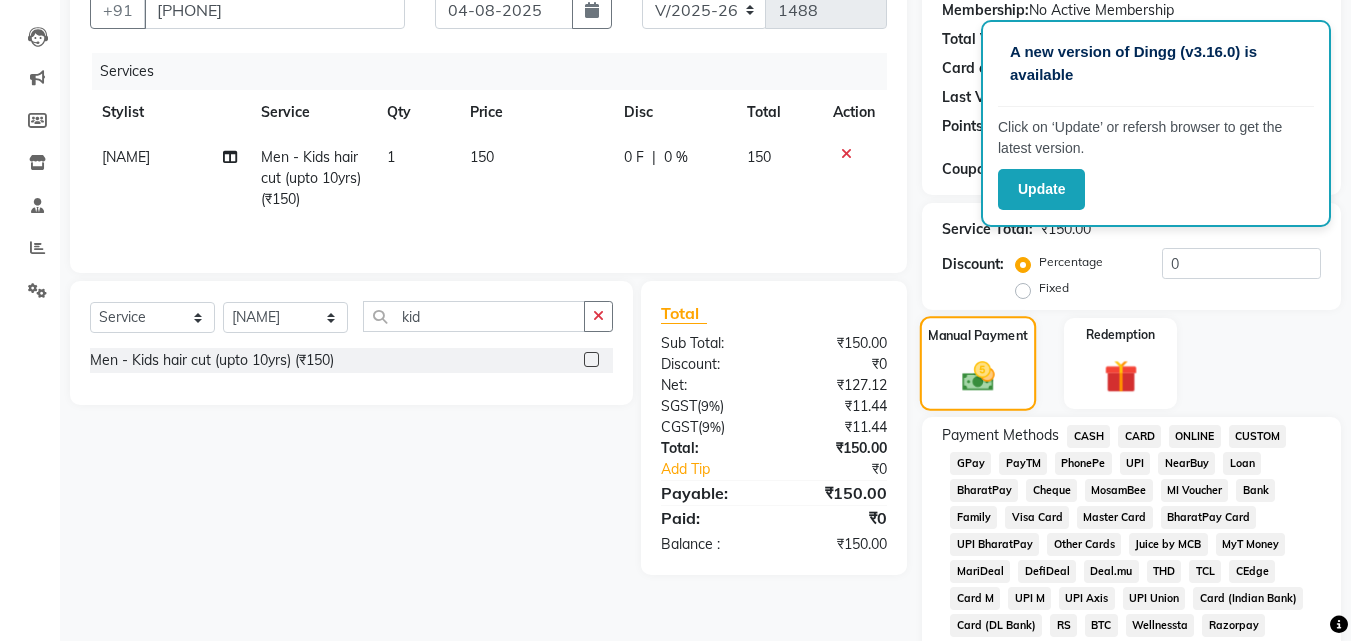 scroll, scrollTop: 238, scrollLeft: 0, axis: vertical 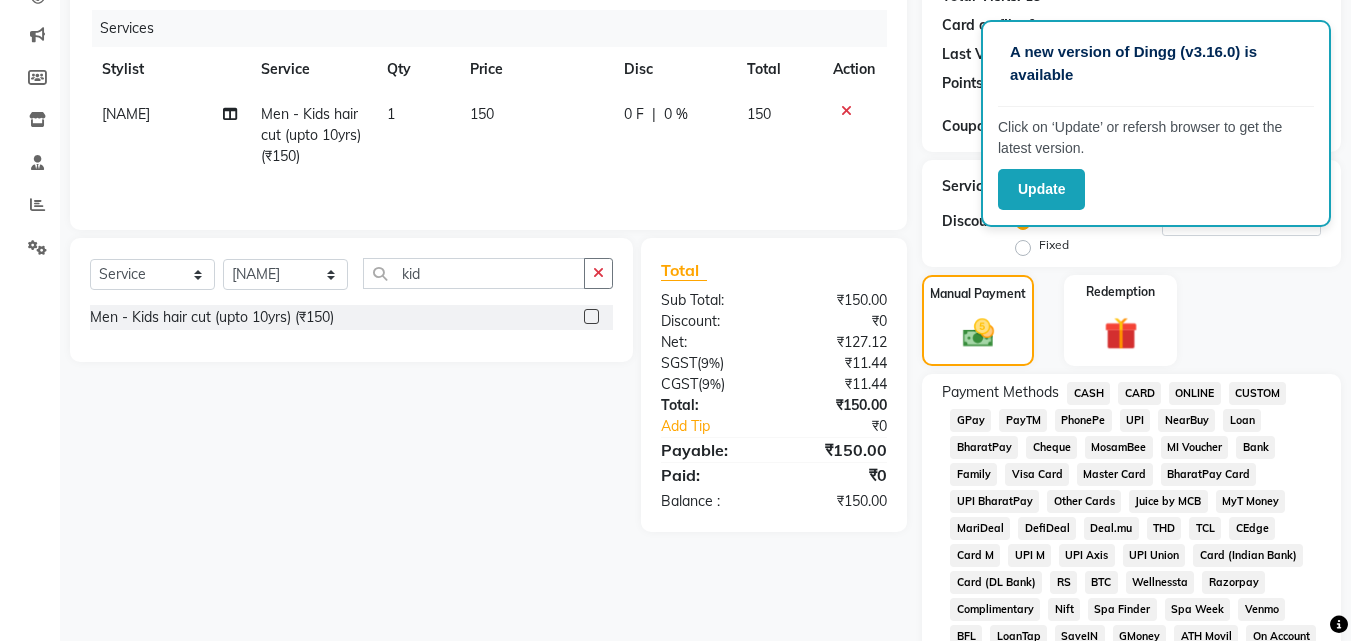 click on "CASH" 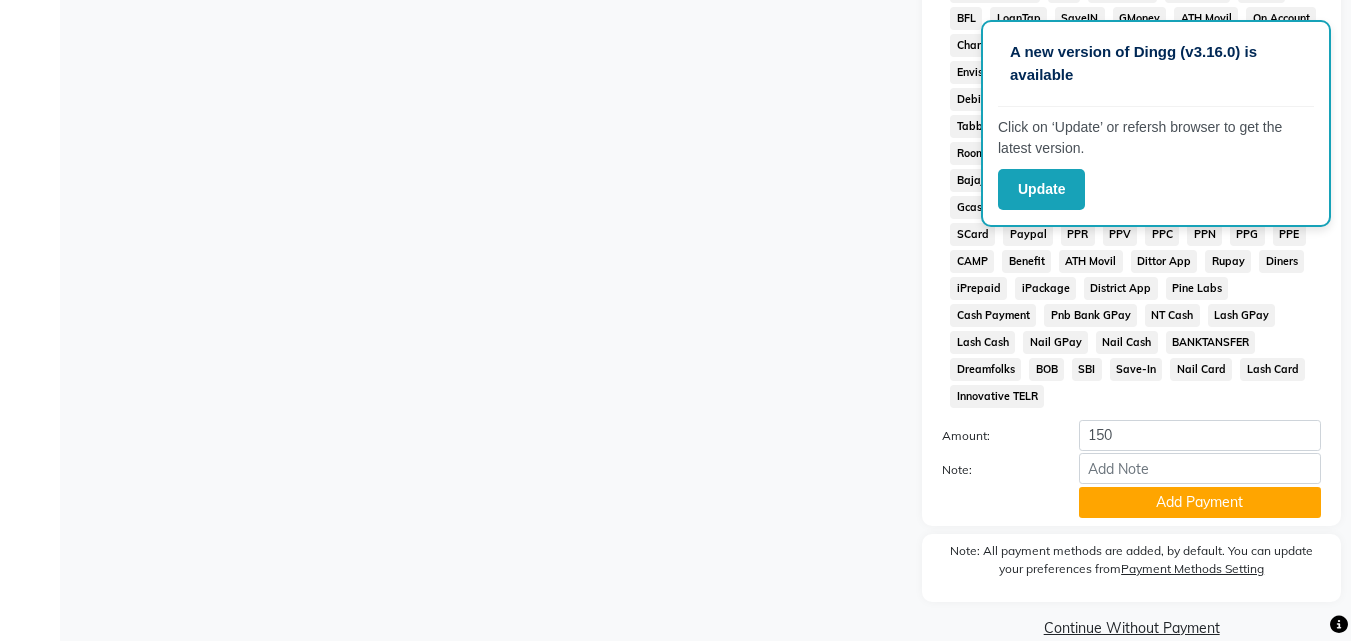 scroll, scrollTop: 859, scrollLeft: 0, axis: vertical 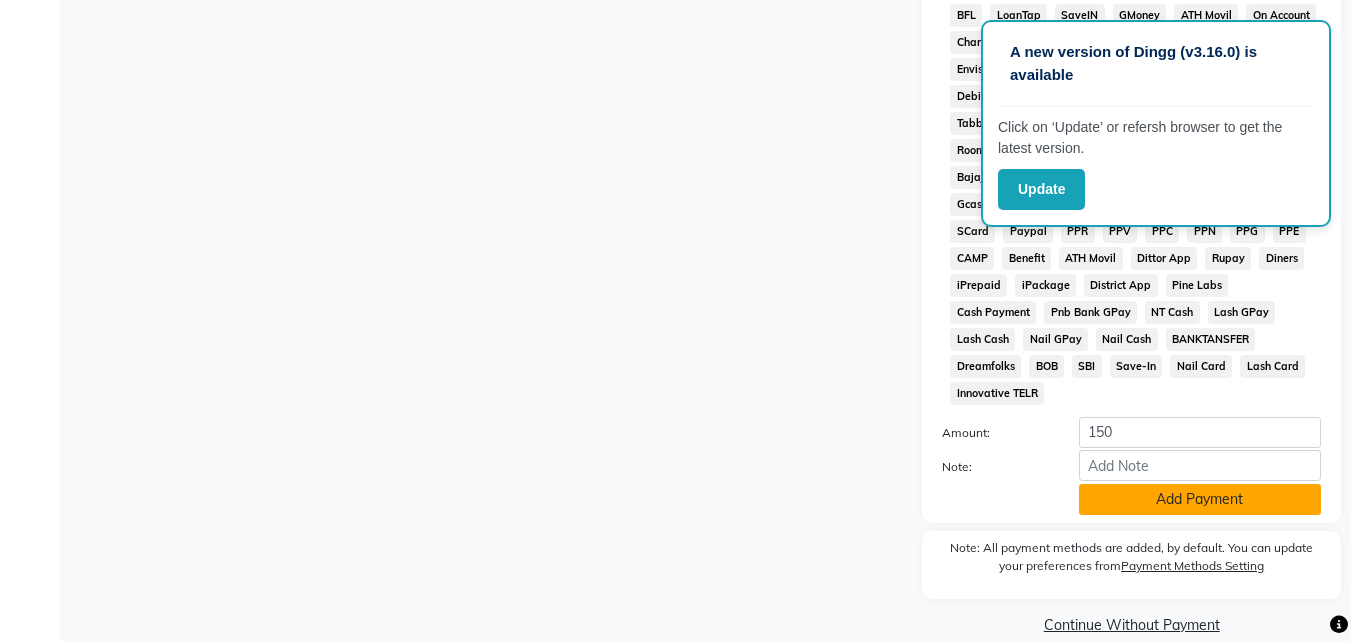 click on "Add Payment" 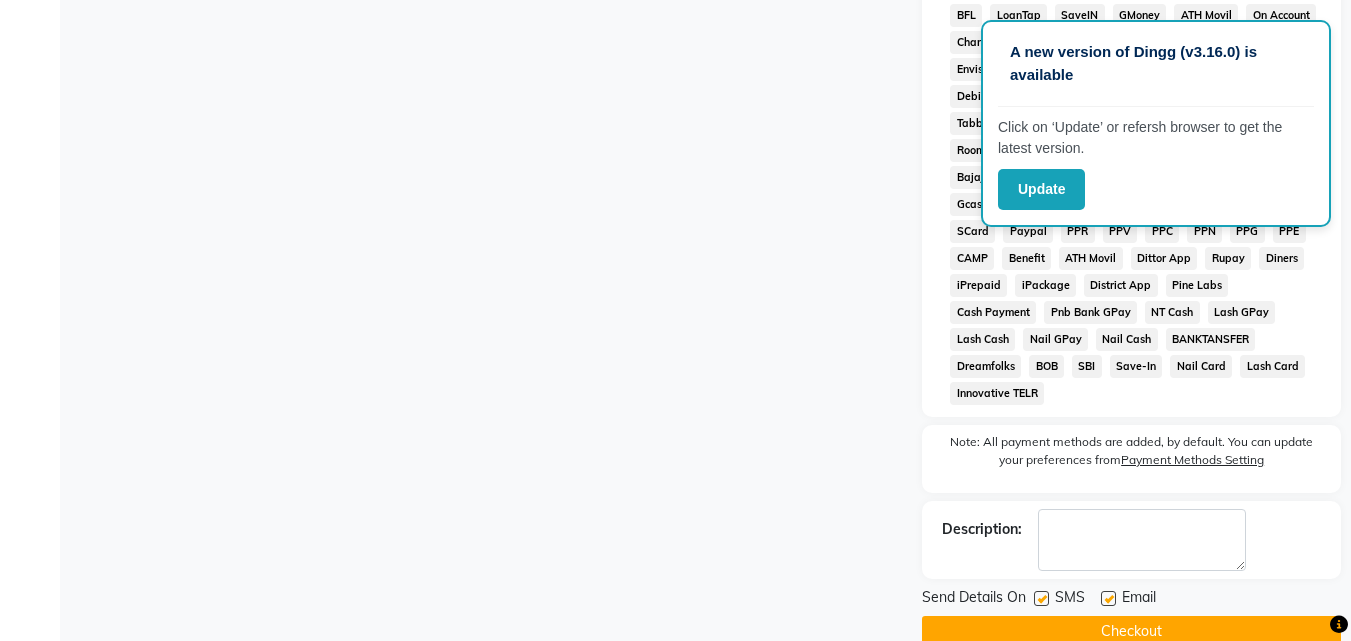 click on "Checkout" 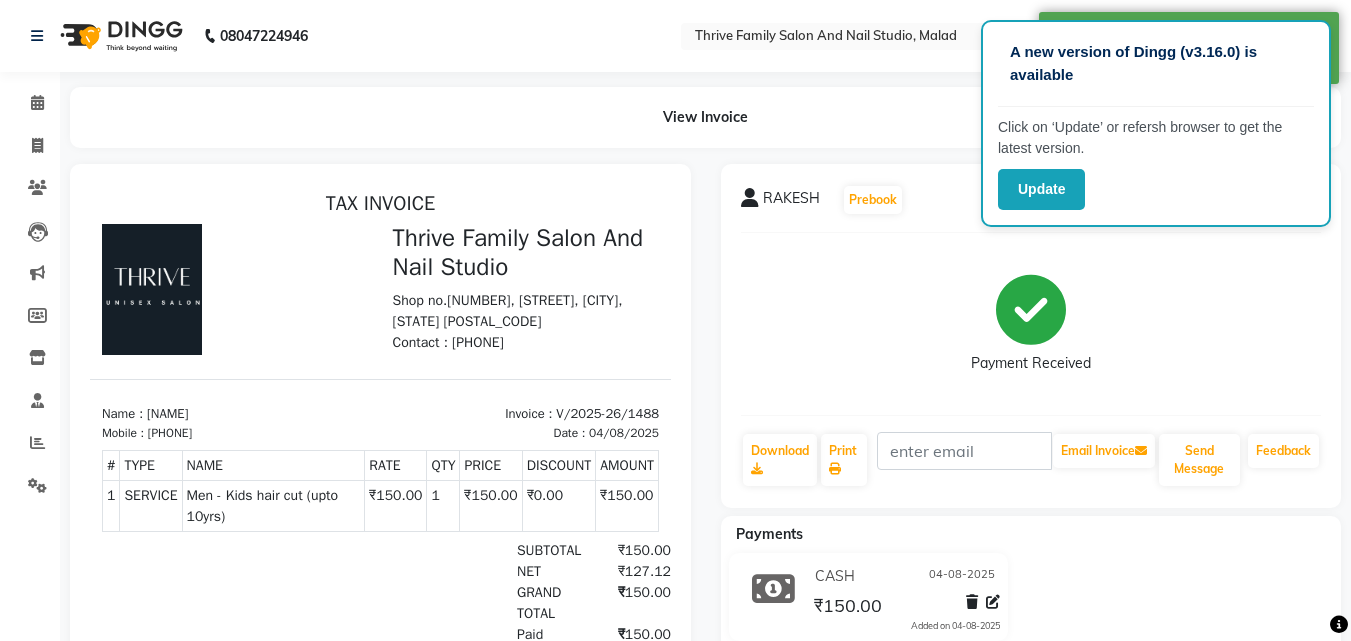 scroll, scrollTop: 0, scrollLeft: 0, axis: both 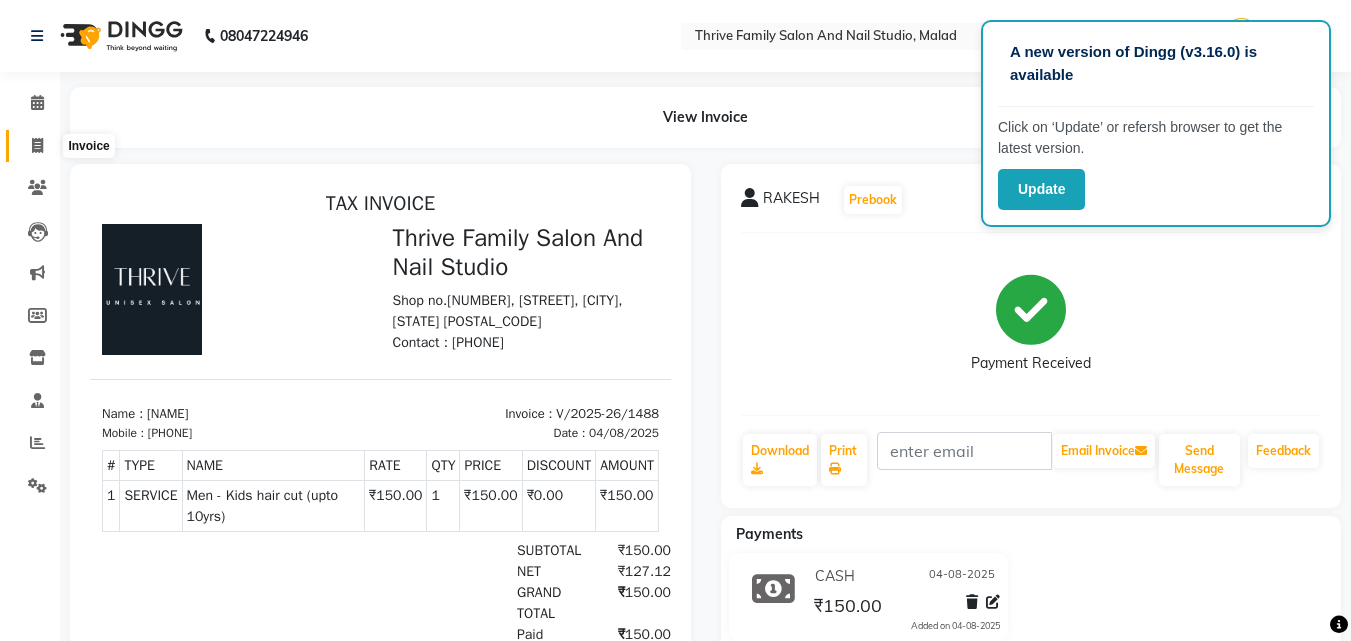 click 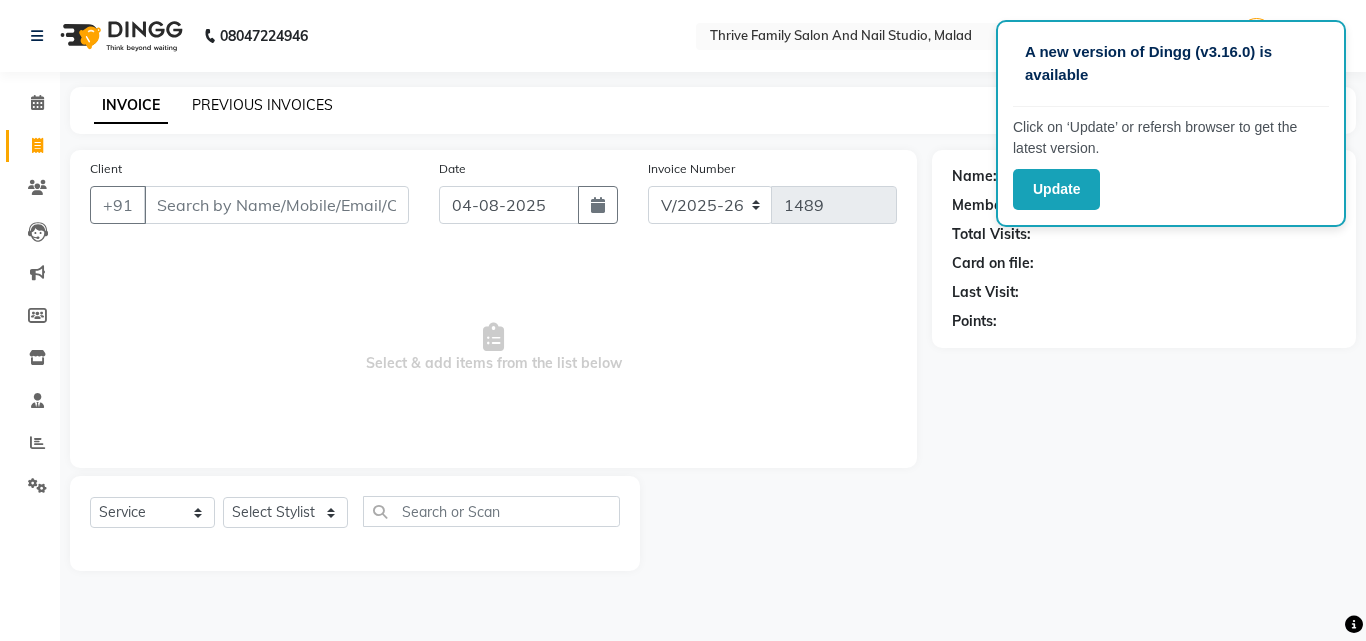 click on "PREVIOUS INVOICES" 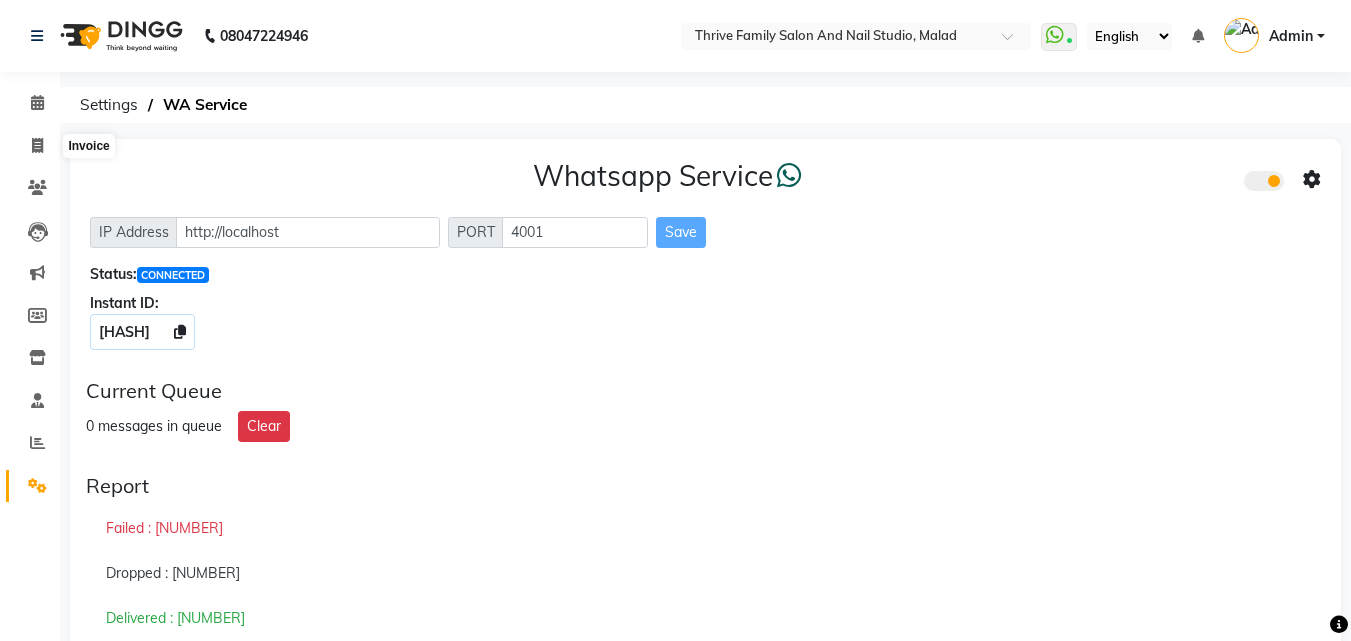click 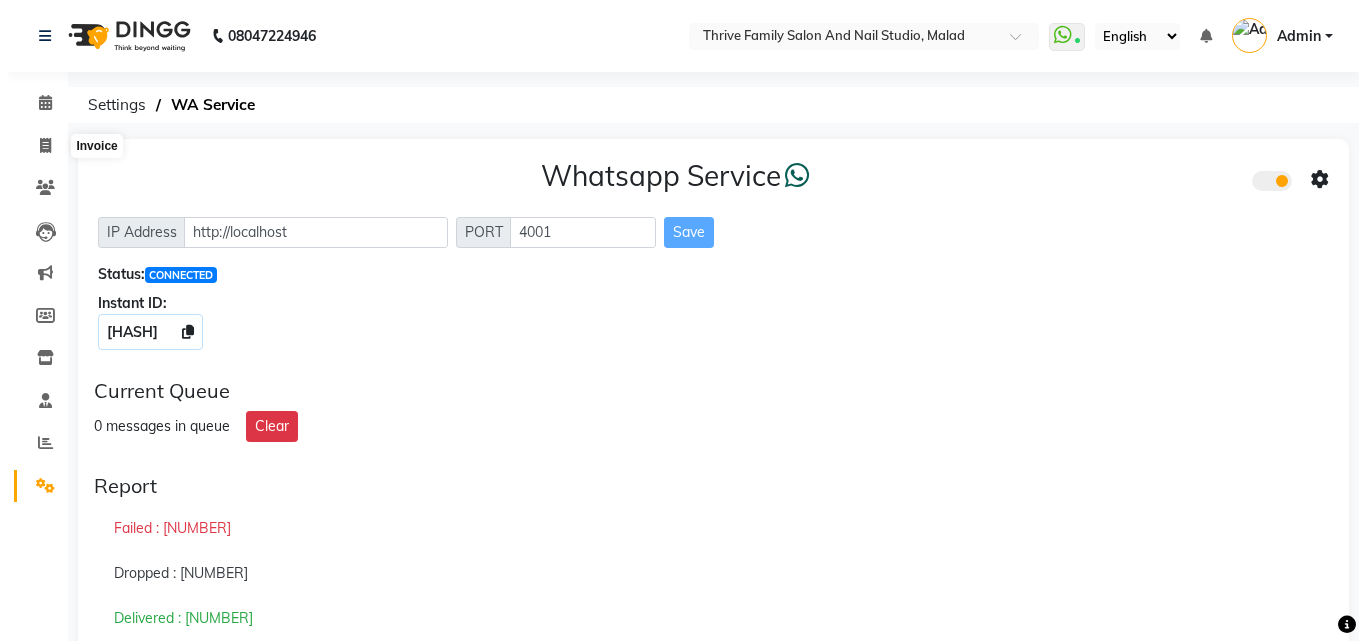 scroll, scrollTop: 0, scrollLeft: 0, axis: both 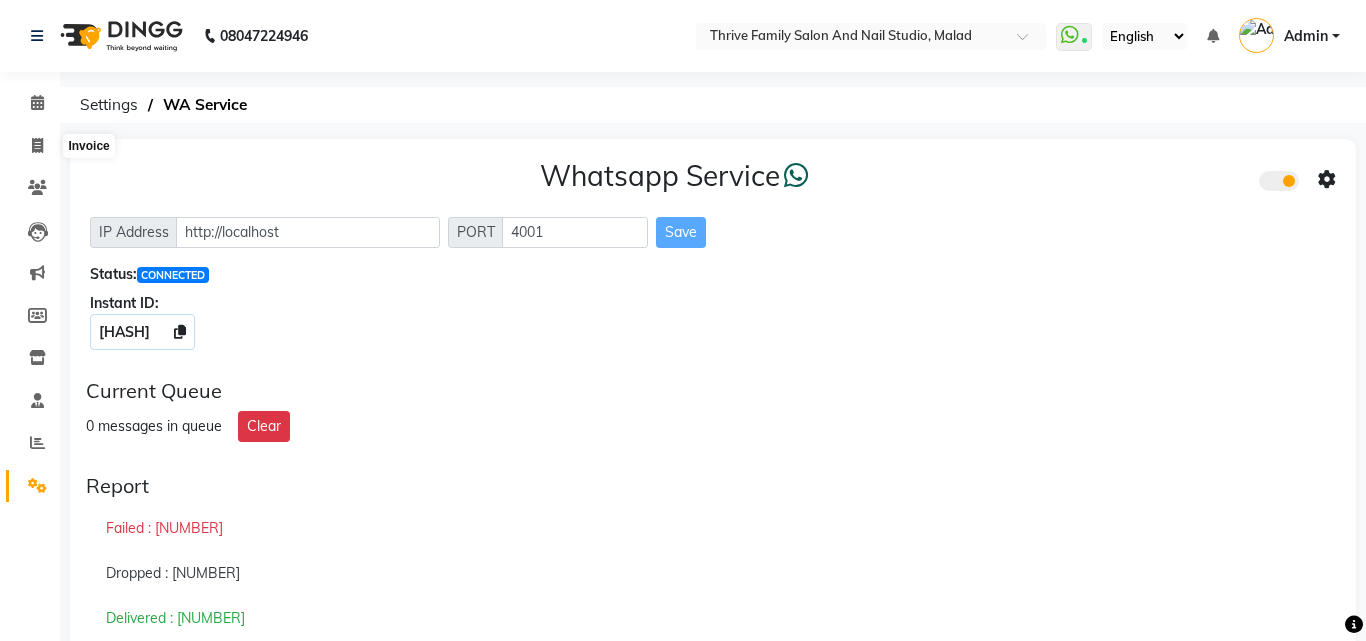 select on "5990" 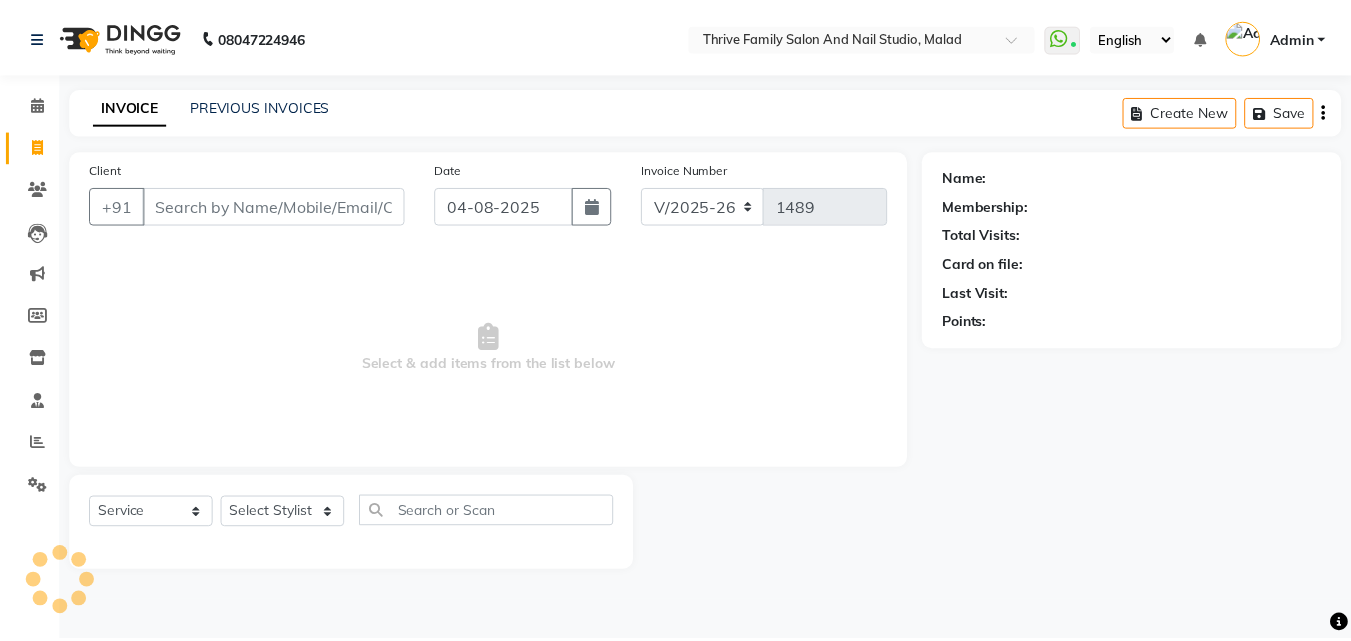 scroll, scrollTop: 0, scrollLeft: 0, axis: both 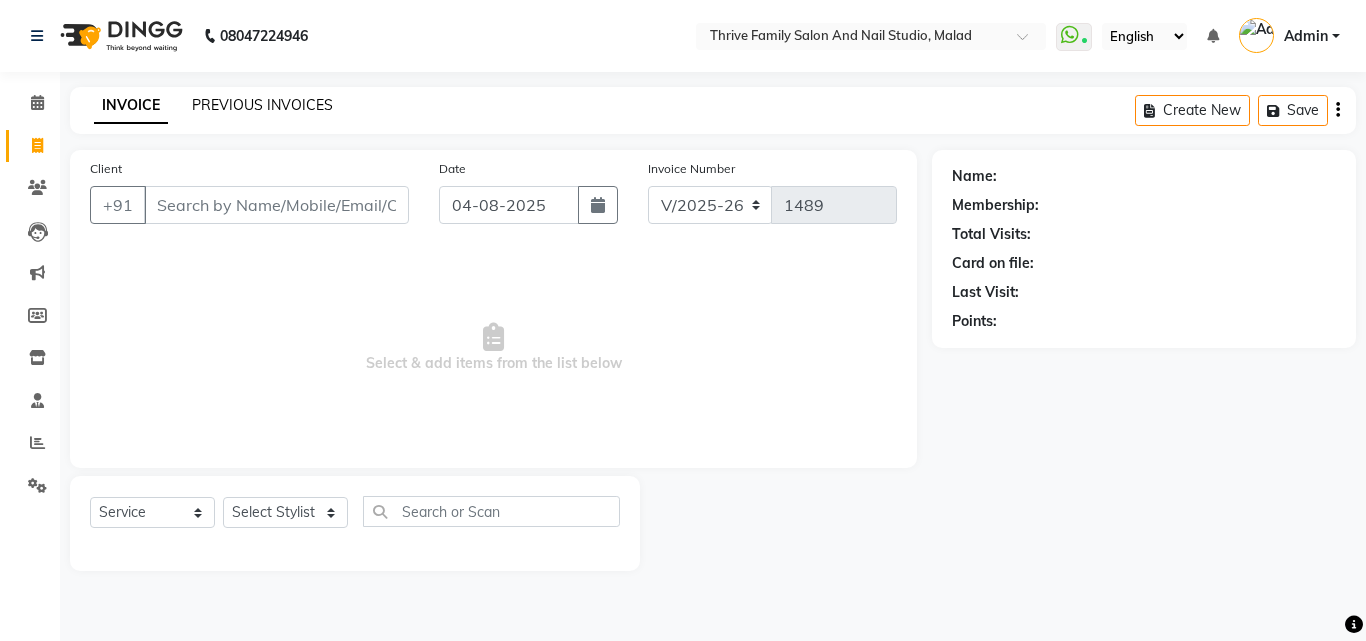 click on "PREVIOUS INVOICES" 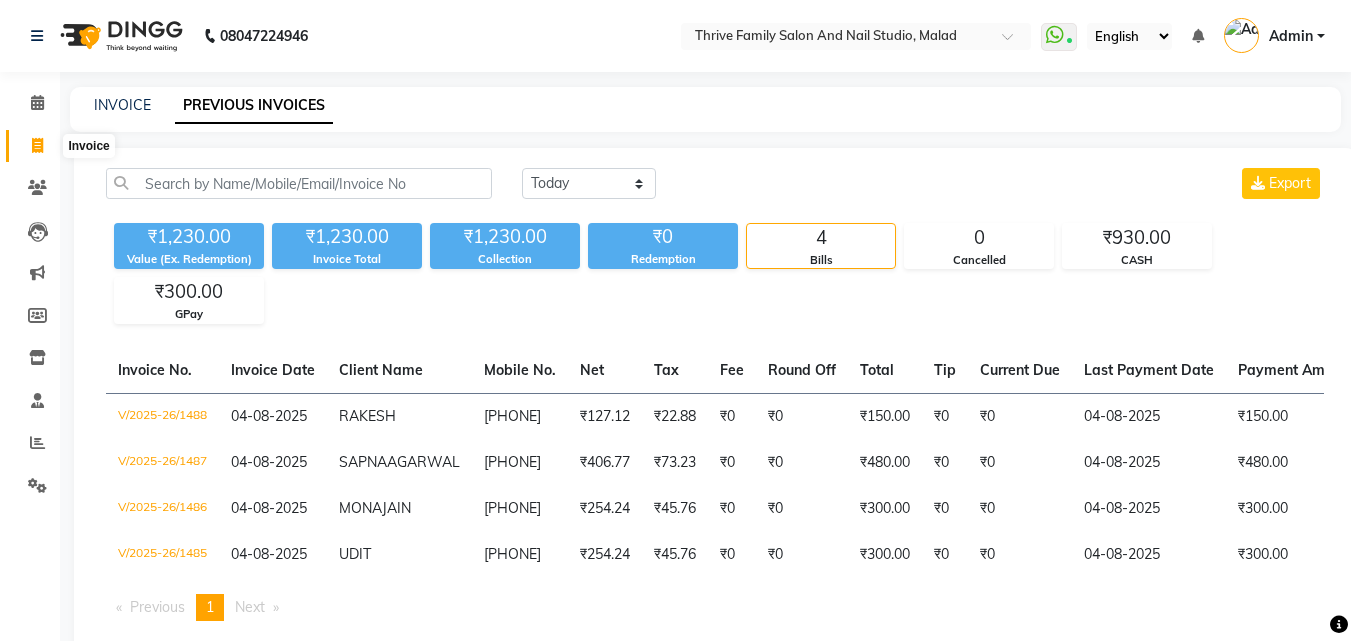 click 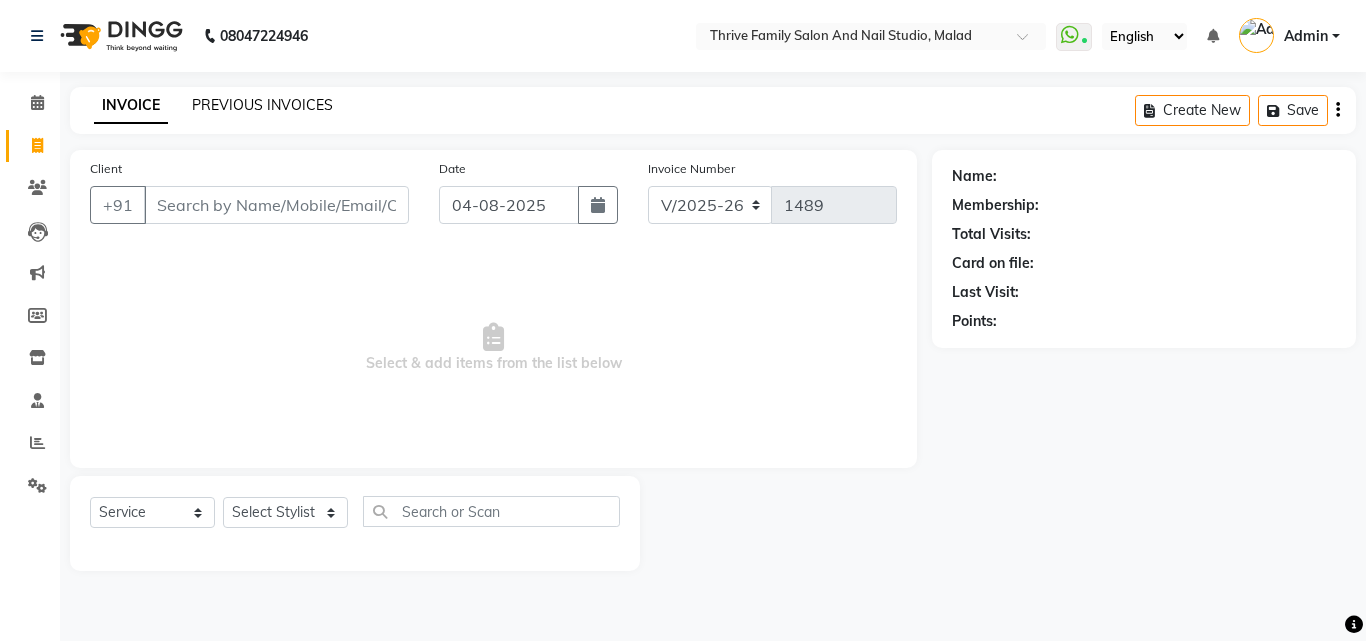 click on "PREVIOUS INVOICES" 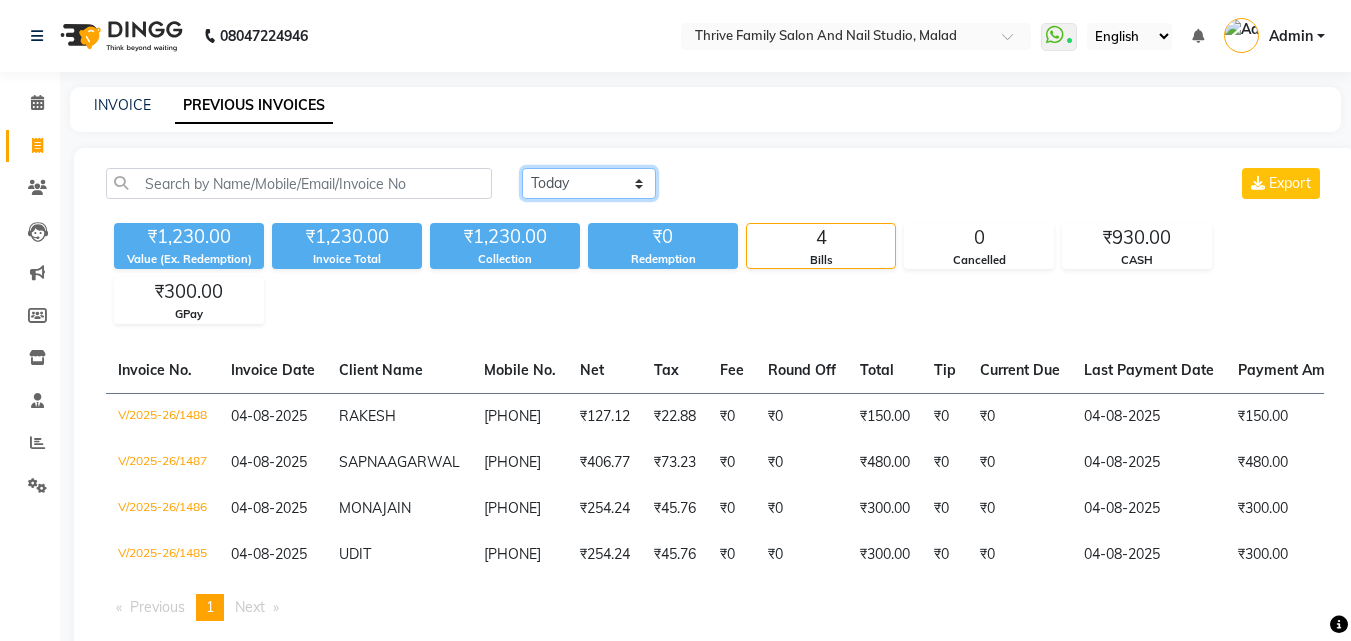 click on "Today Yesterday Custom Range" 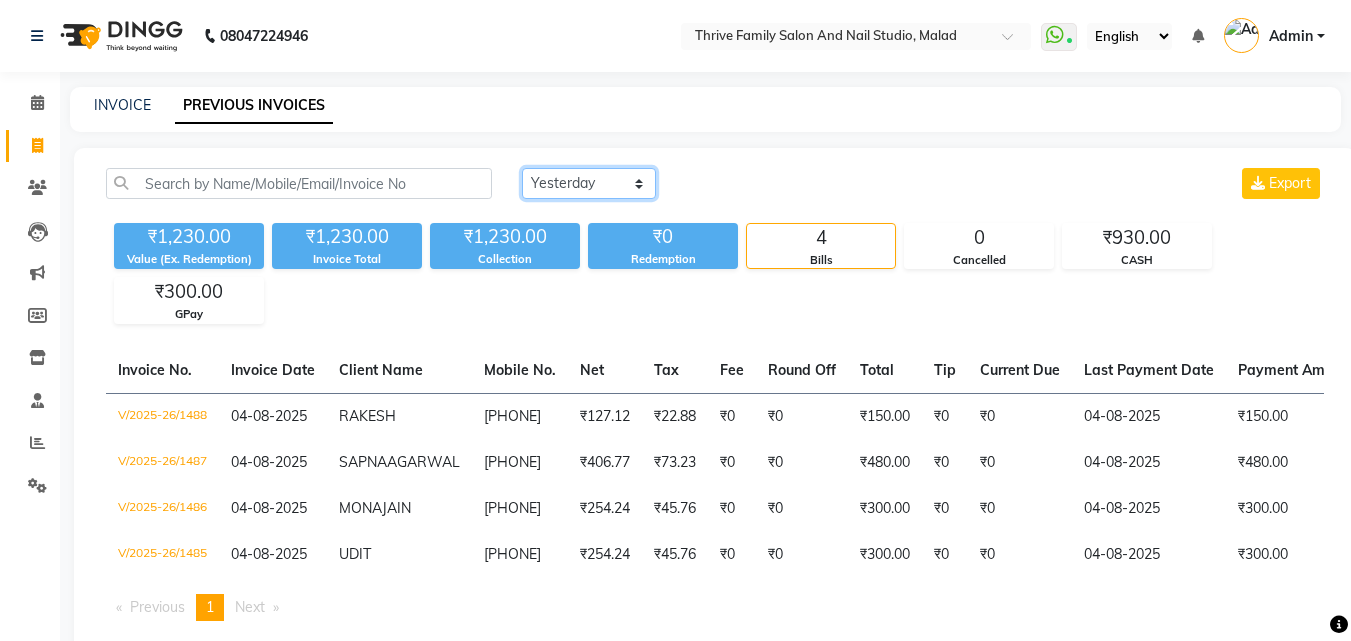 click on "Today Yesterday Custom Range" 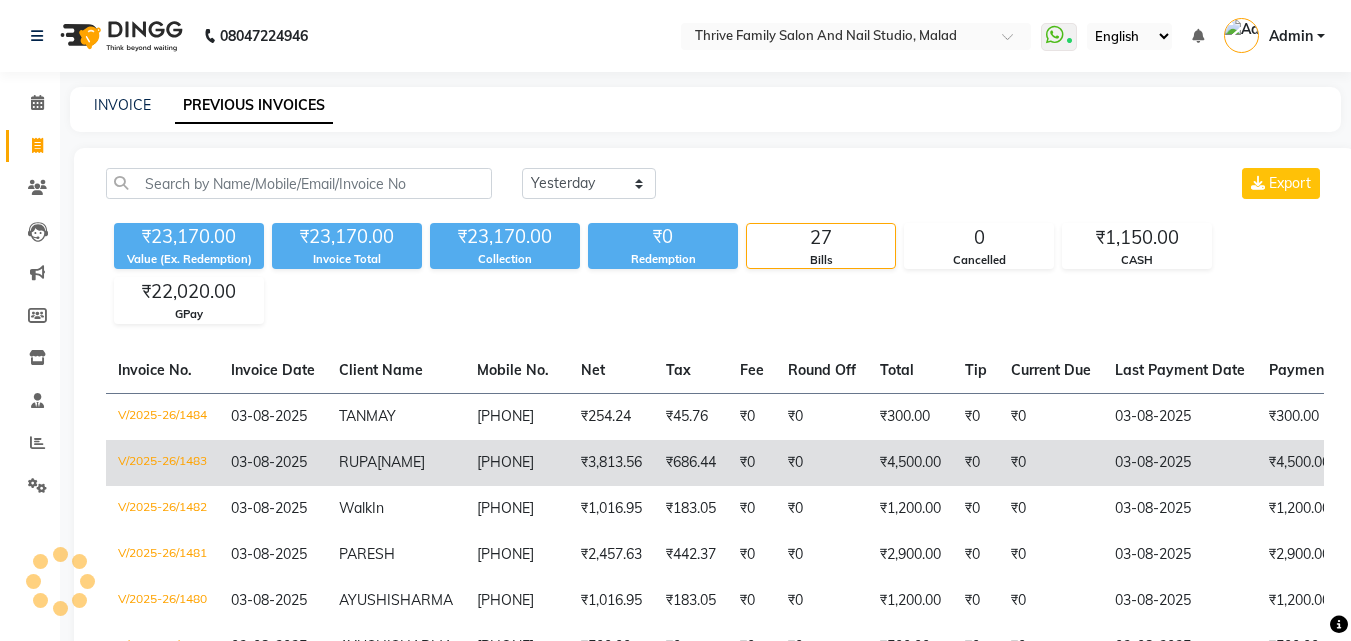 click on "[PHONE]" 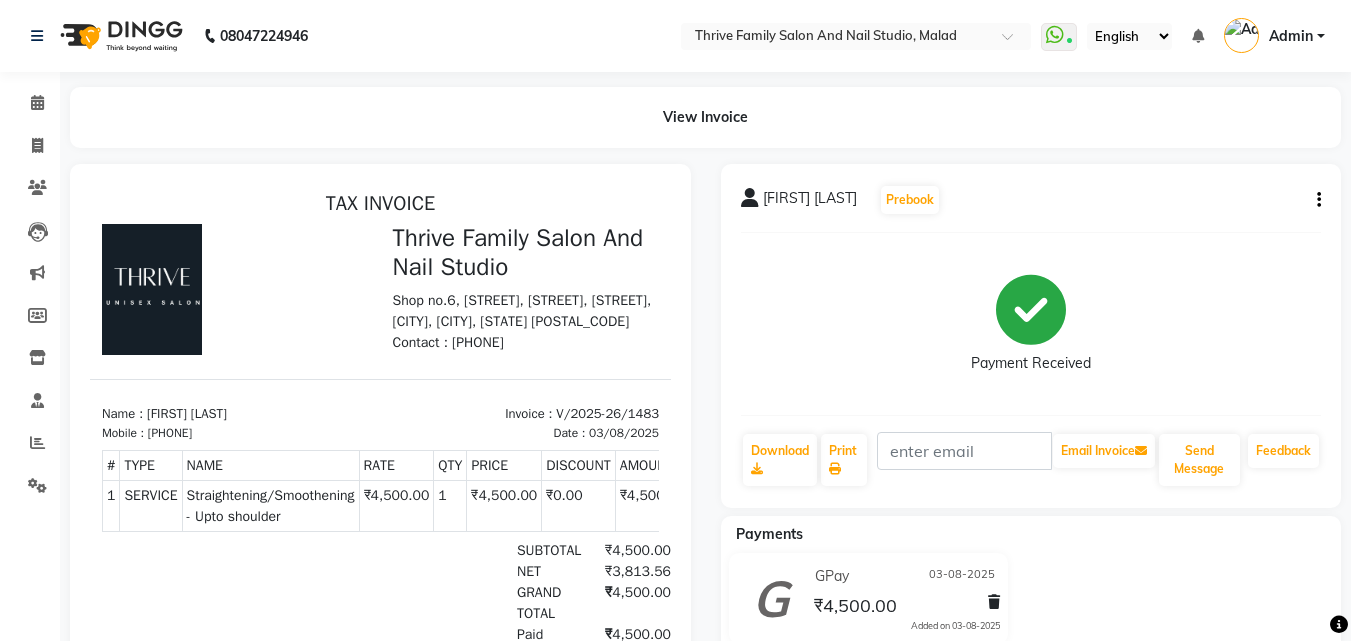 scroll, scrollTop: 0, scrollLeft: 0, axis: both 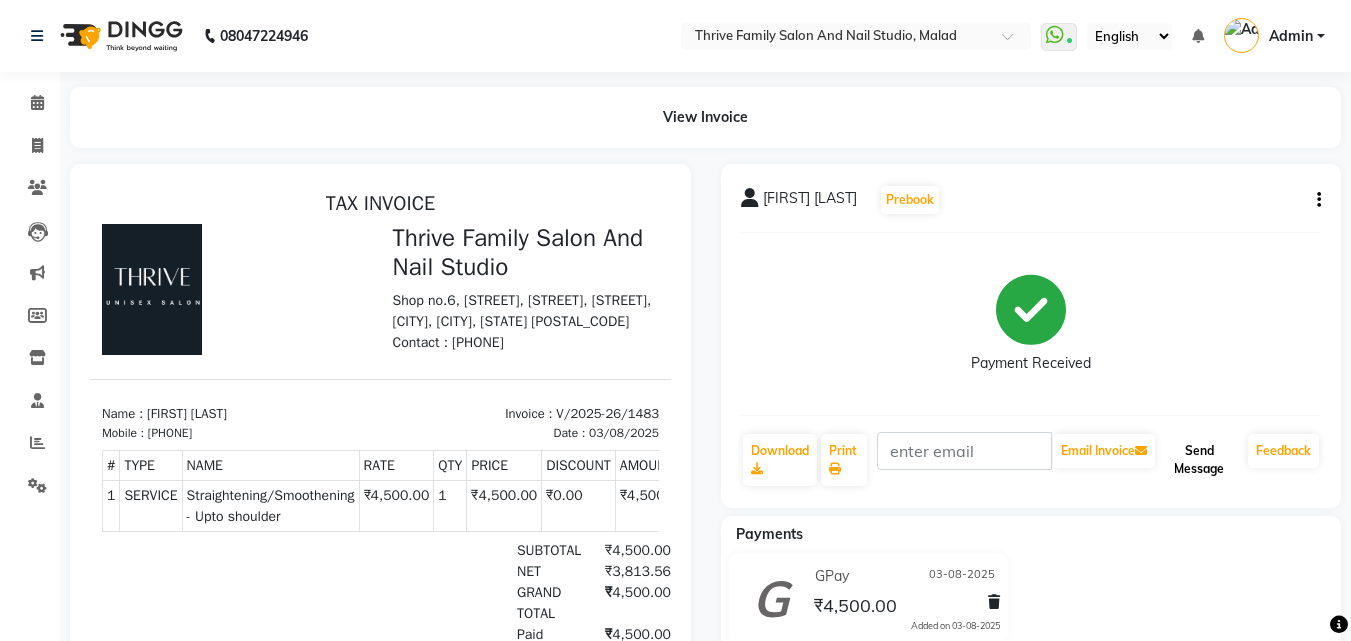 click on "Send Message" 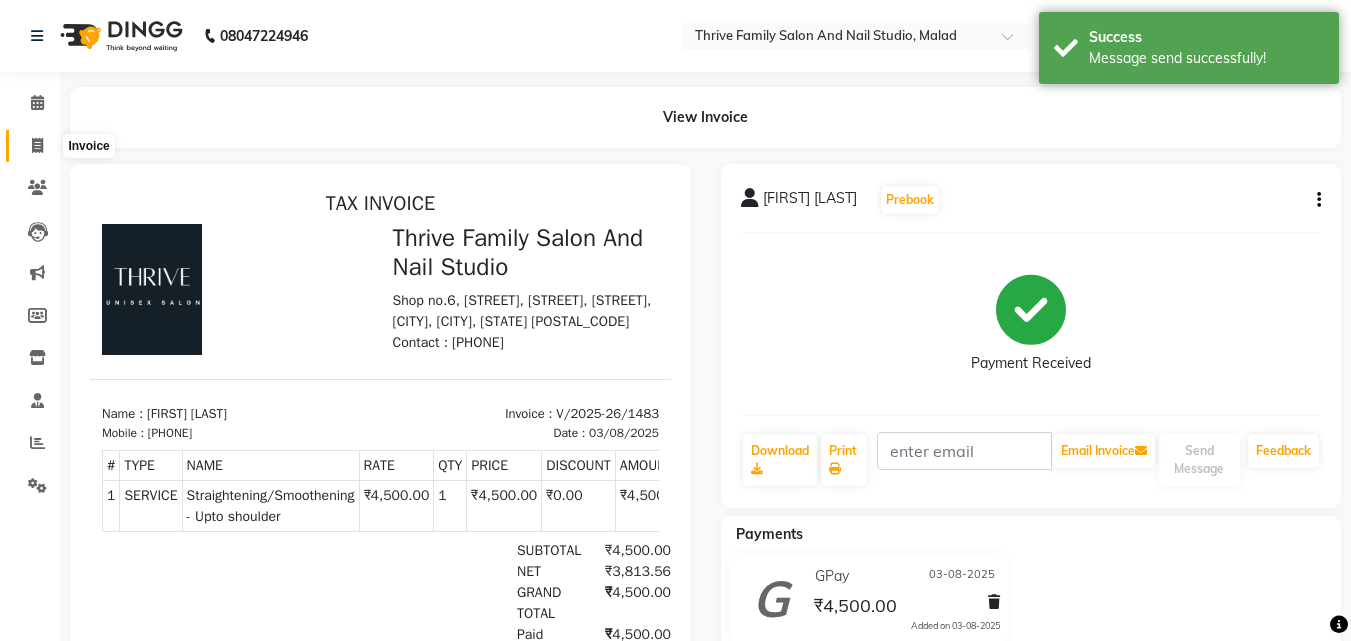 click 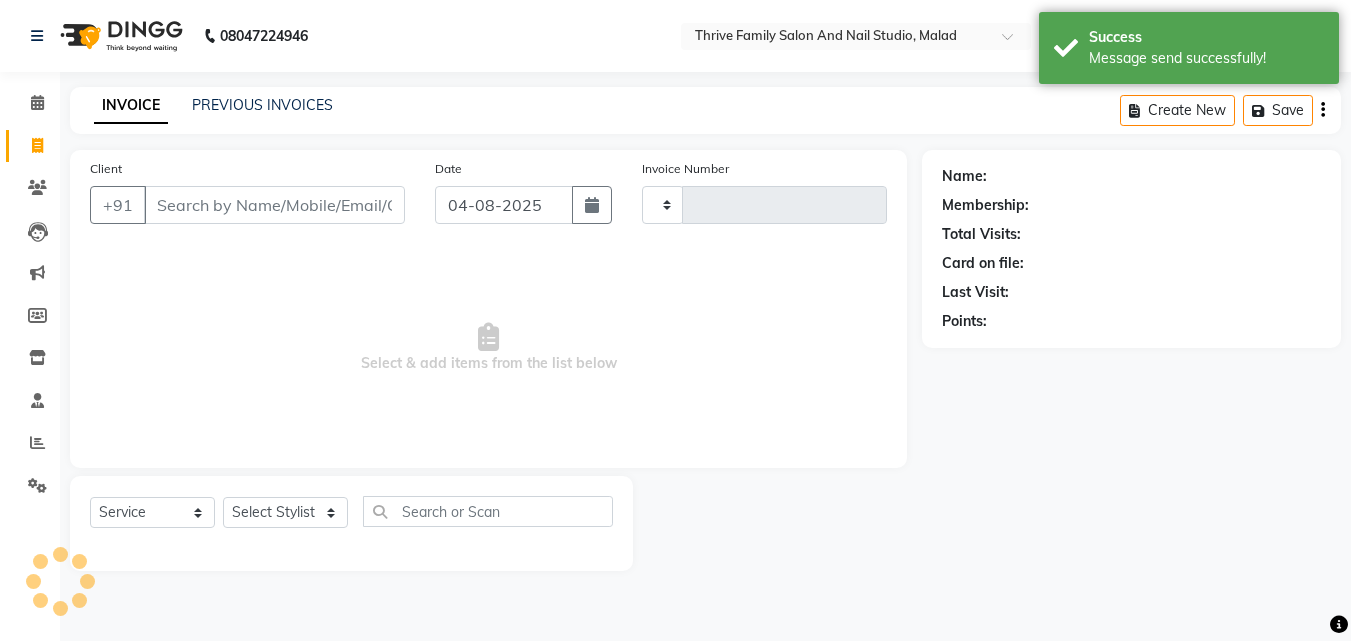 type on "1489" 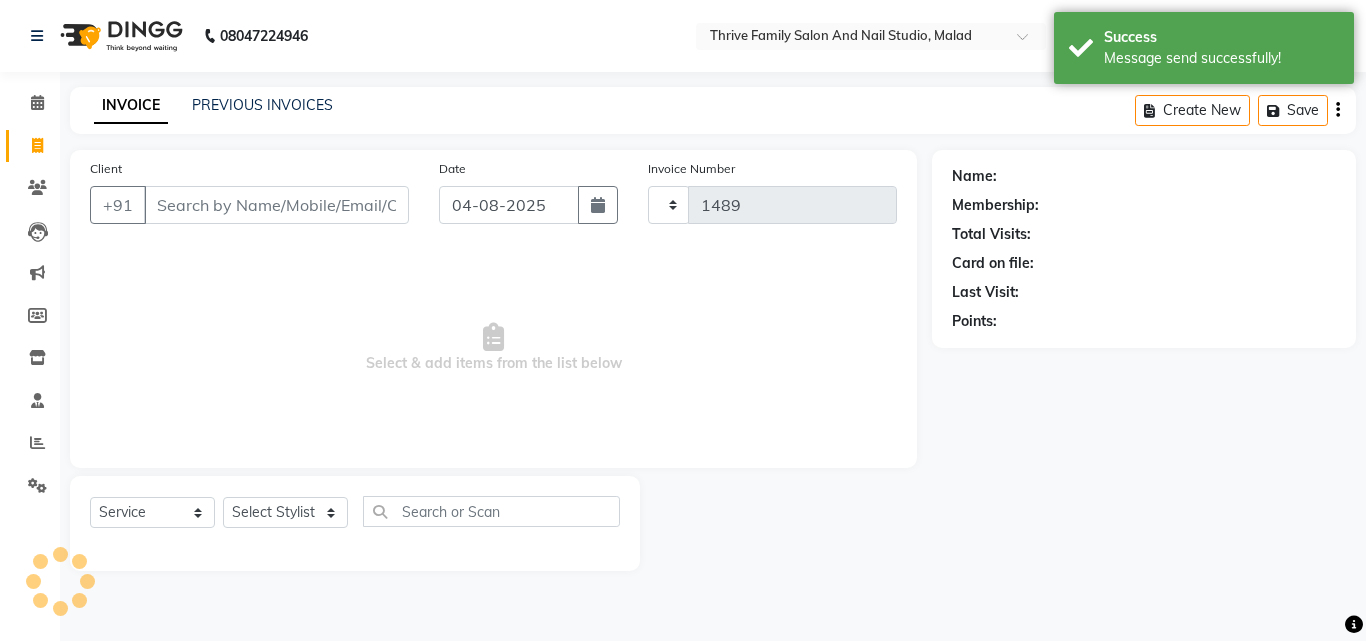 select on "5990" 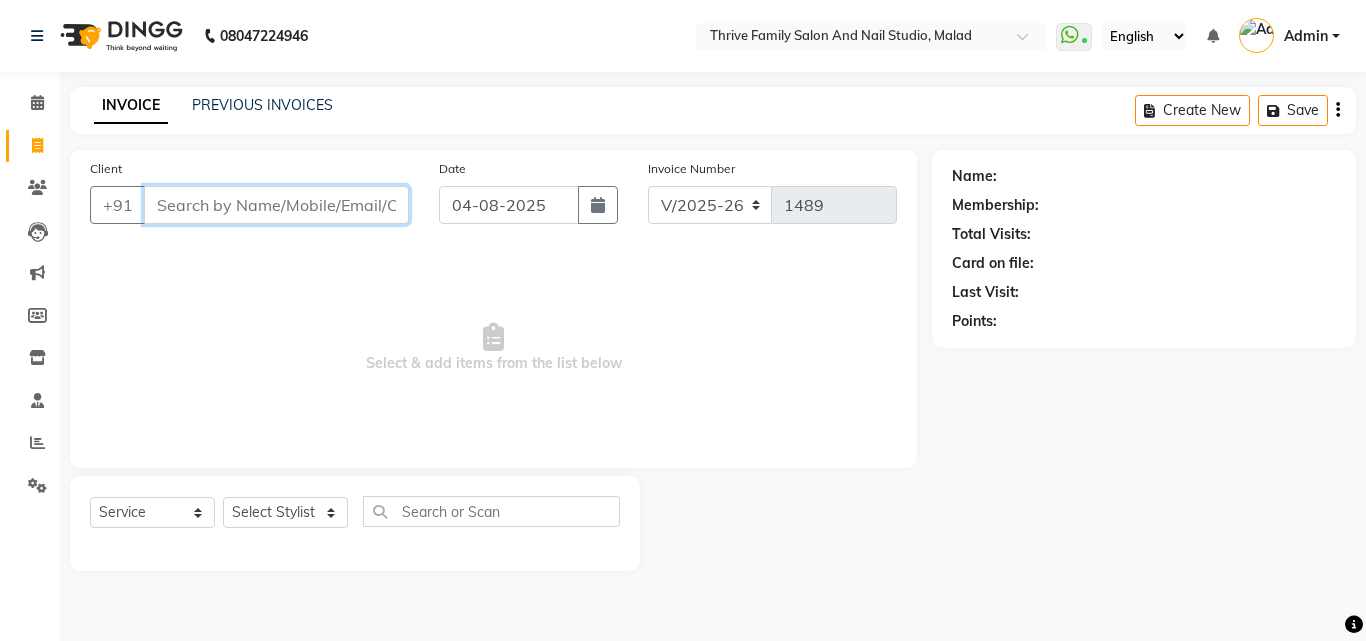 click on "Client" at bounding box center (276, 205) 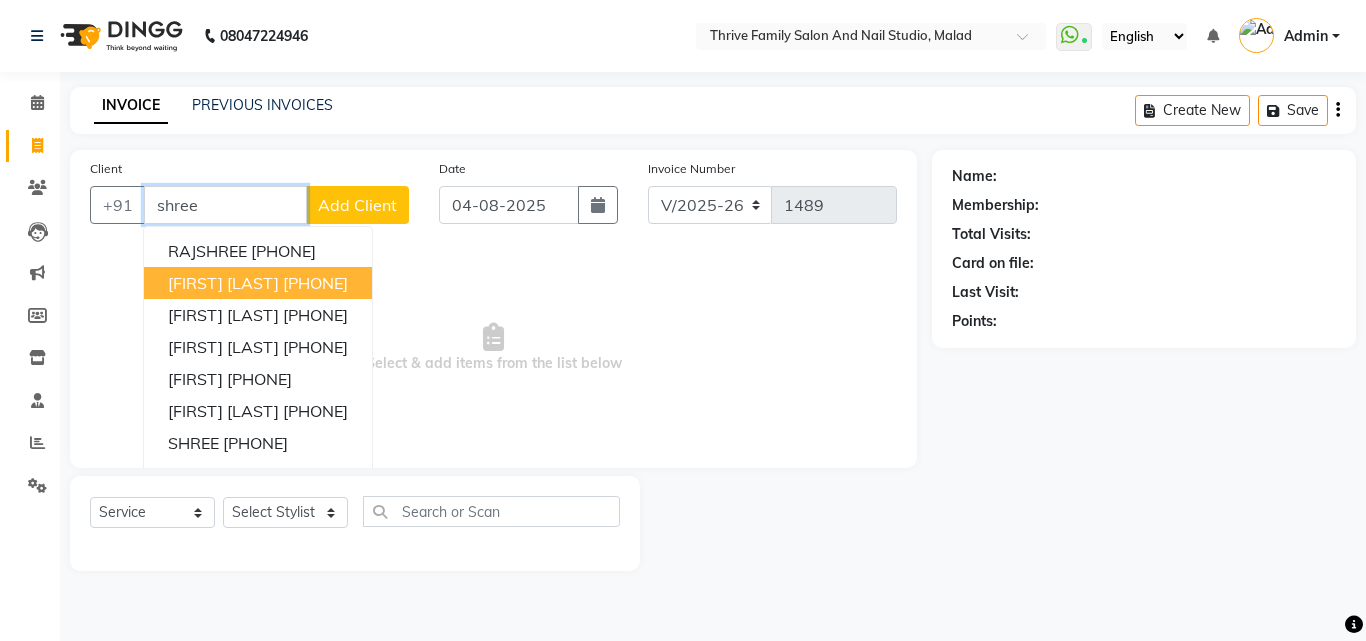 click on "8898049555" at bounding box center [315, 283] 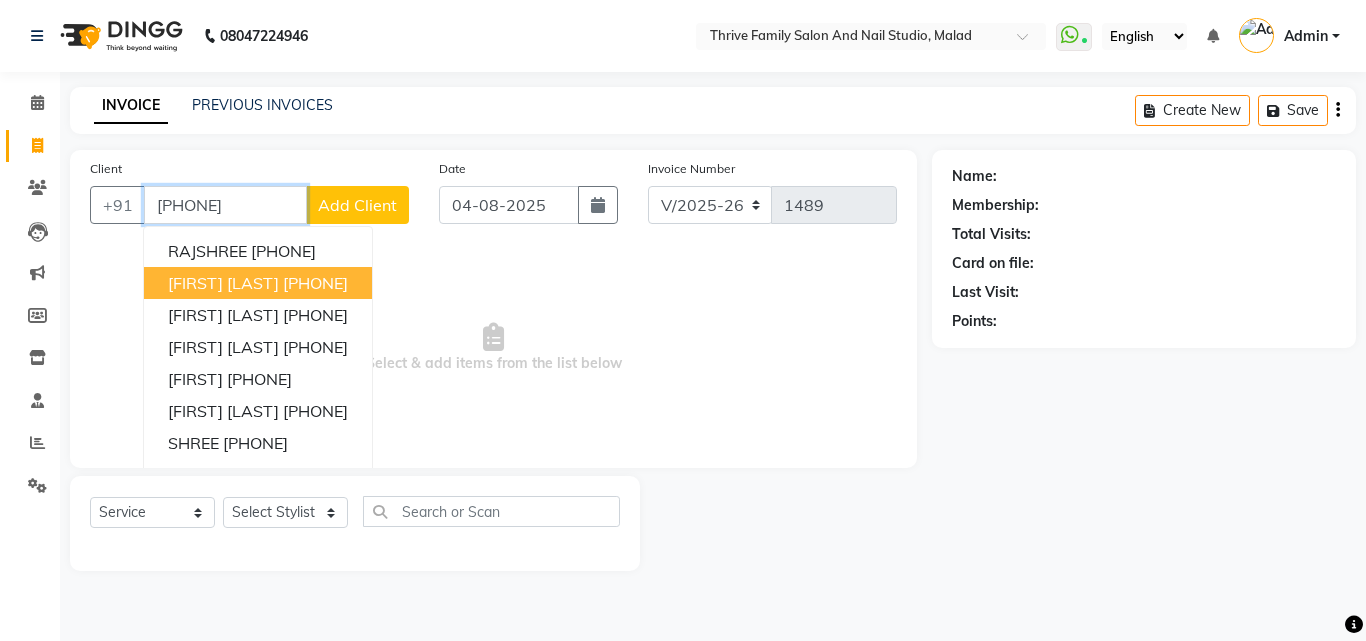 type on "8898049555" 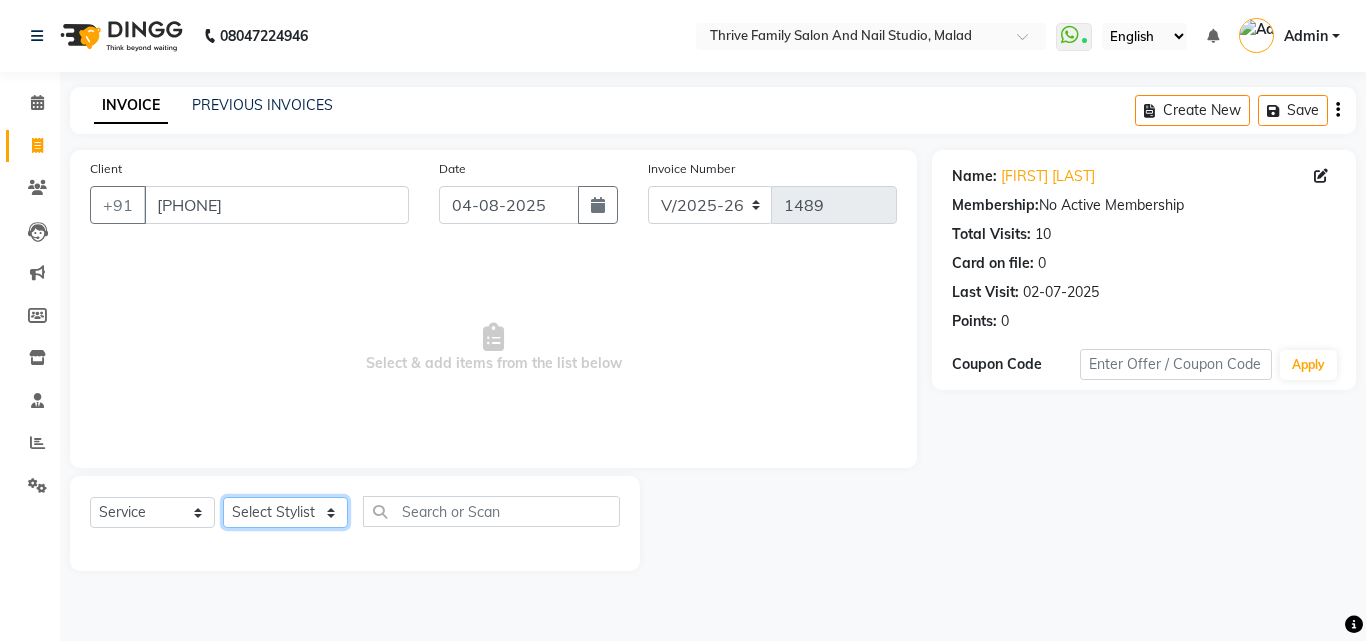 click on "Select Stylist ASIF AZAD FAHIM JUMMAN LAXMI Manager RAJESH Reena Rinki  Rizwan  SALMAN Sonu  Suhana zeeshan" 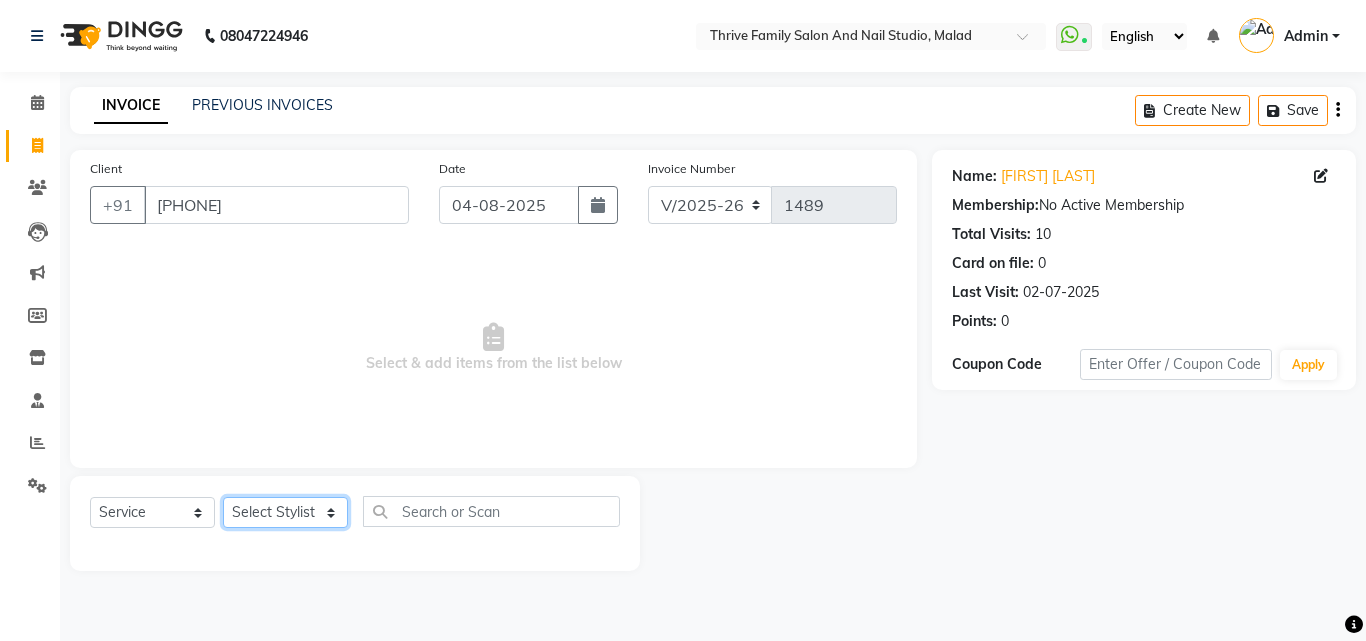 select on "42614" 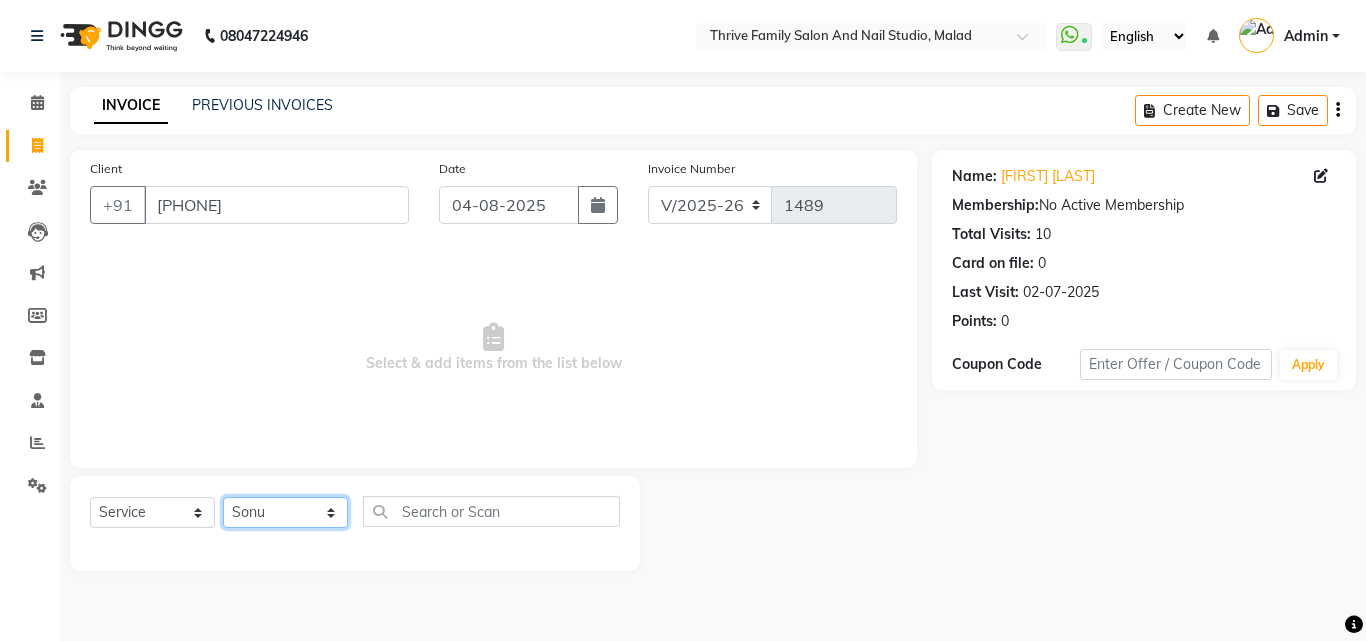 click on "Select Stylist ASIF AZAD FAHIM JUMMAN LAXMI Manager RAJESH Reena Rinki  Rizwan  SALMAN Sonu  Suhana zeeshan" 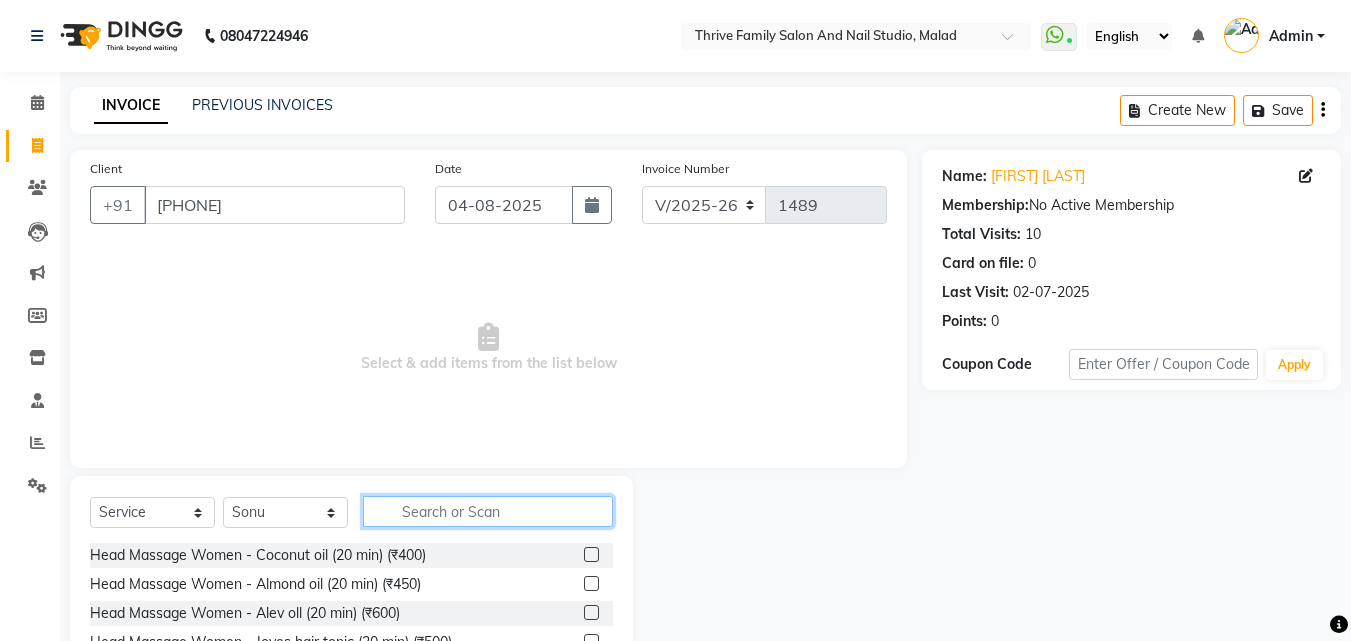 click 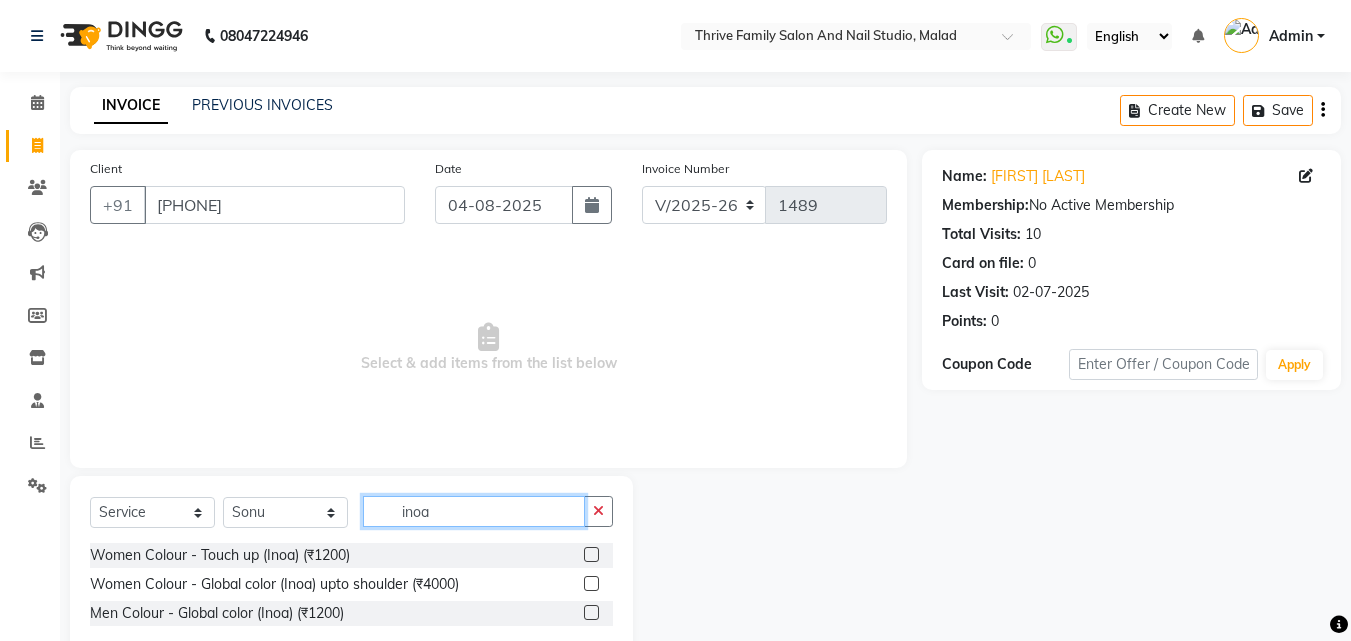 type on "inoa" 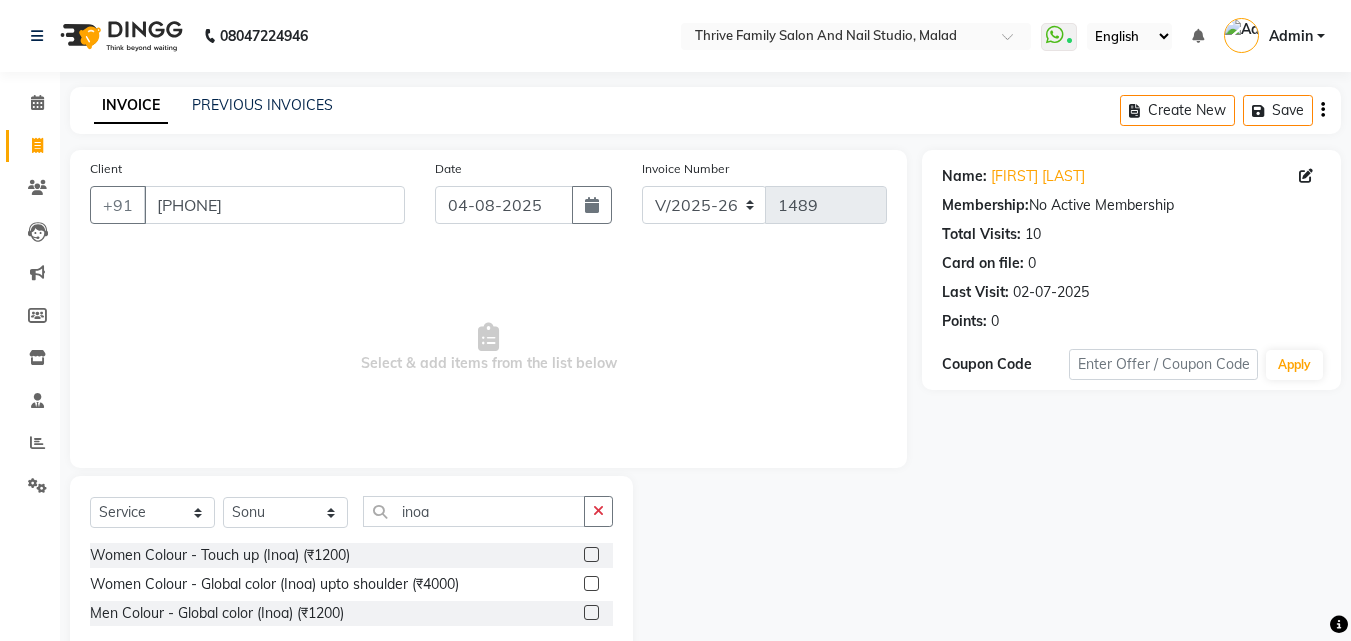 click 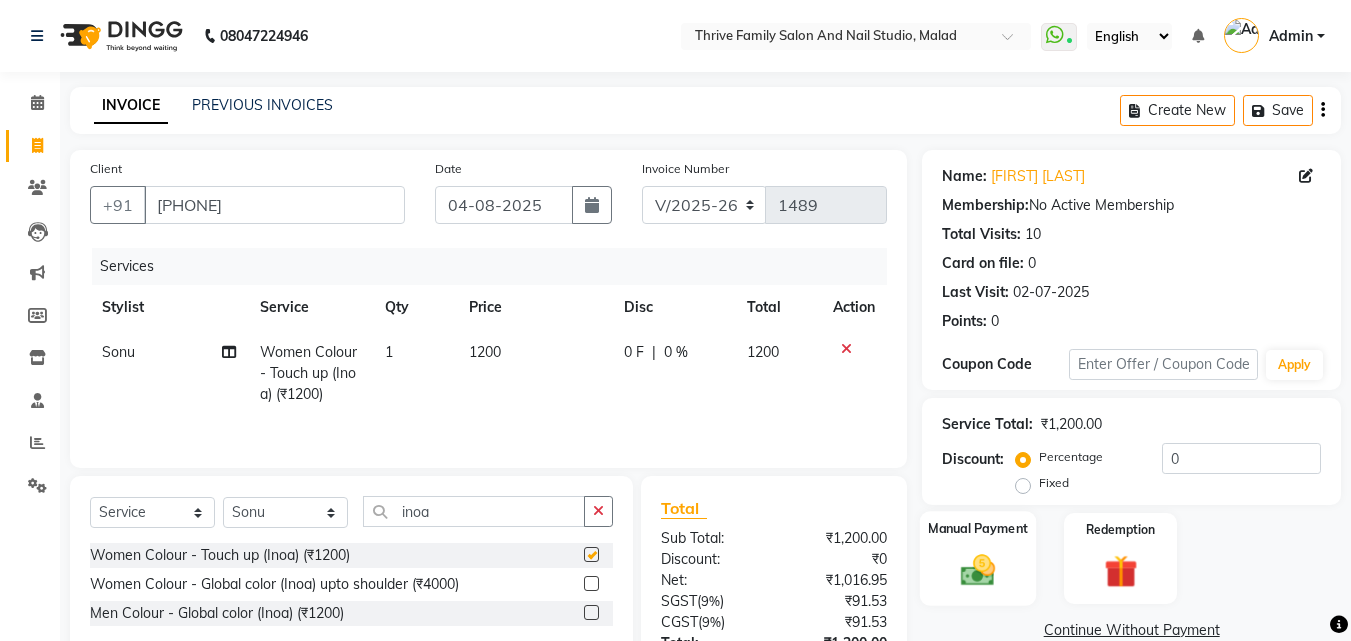 checkbox on "false" 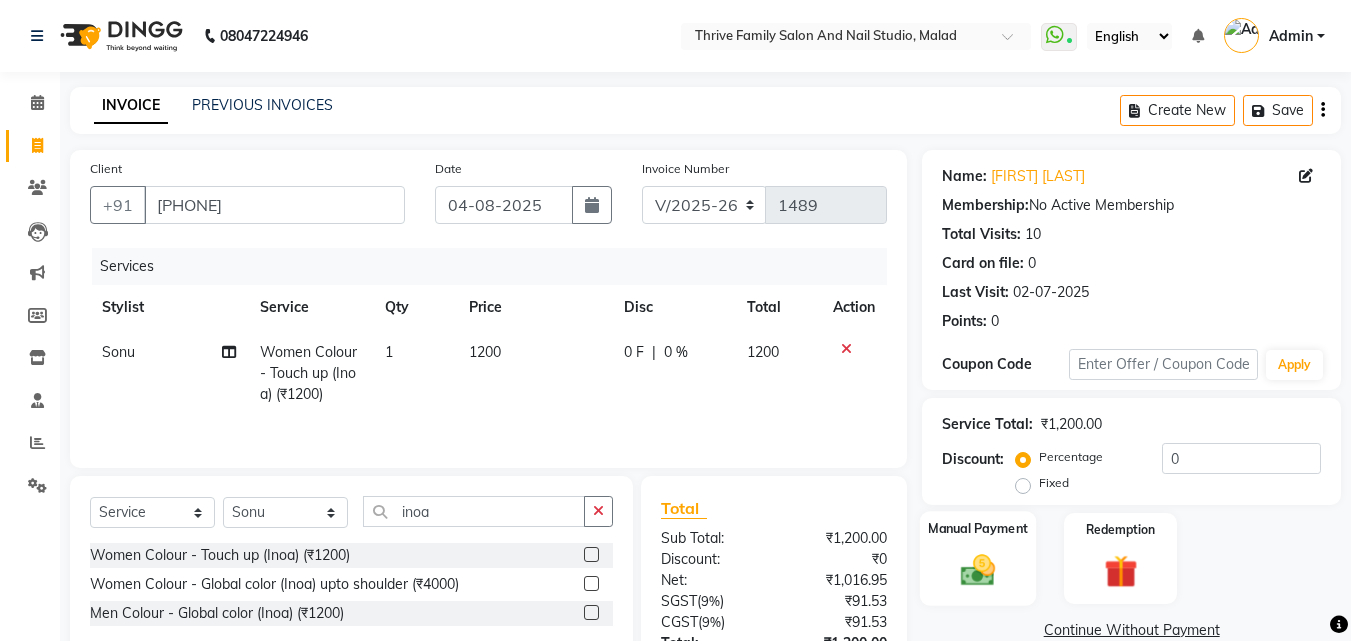 click on "Manual Payment" 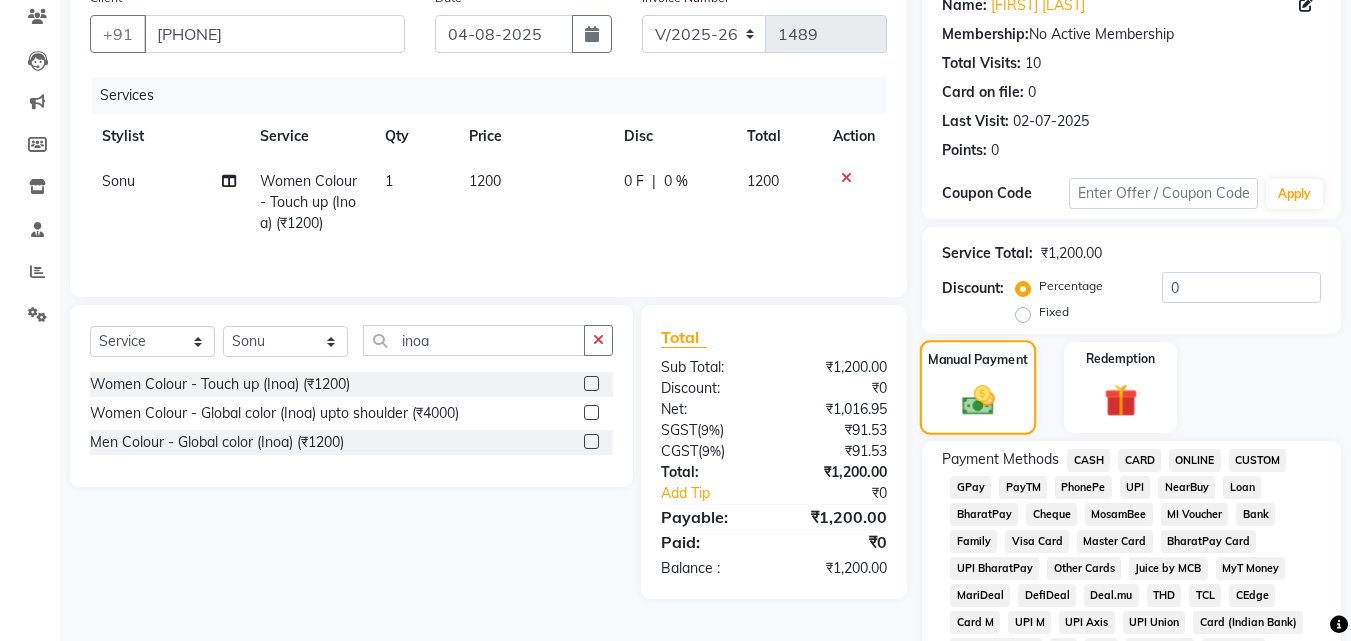 scroll, scrollTop: 174, scrollLeft: 0, axis: vertical 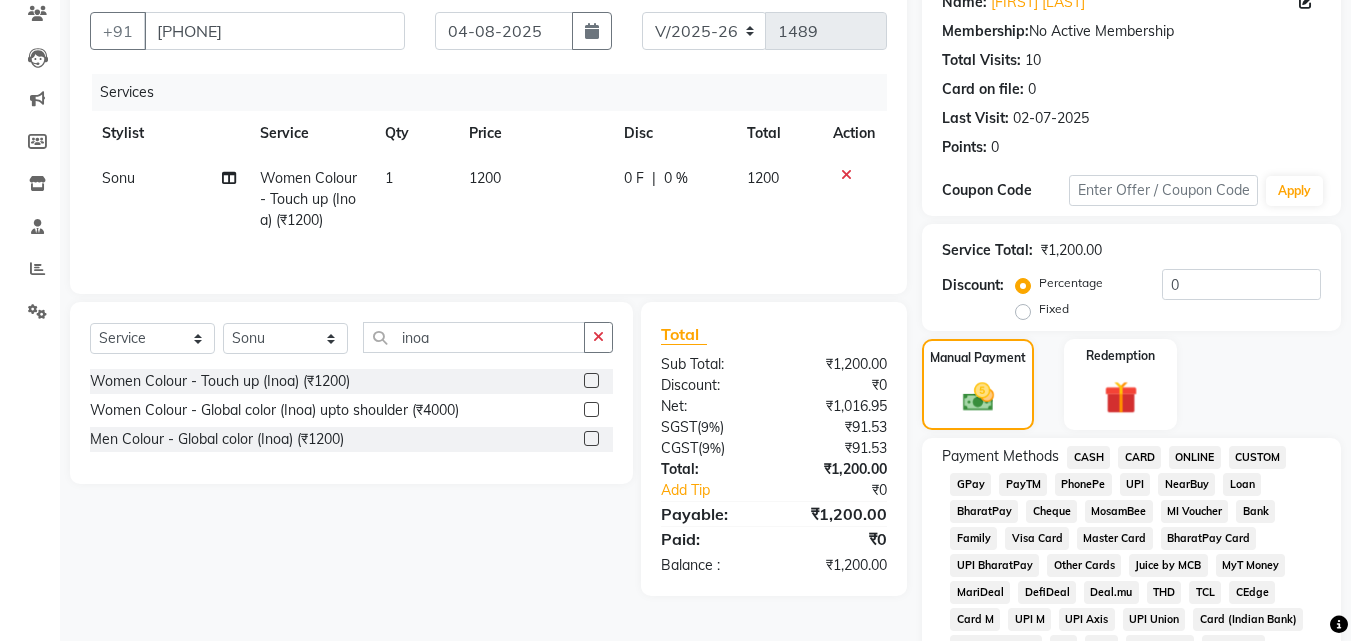 click on "GPay" 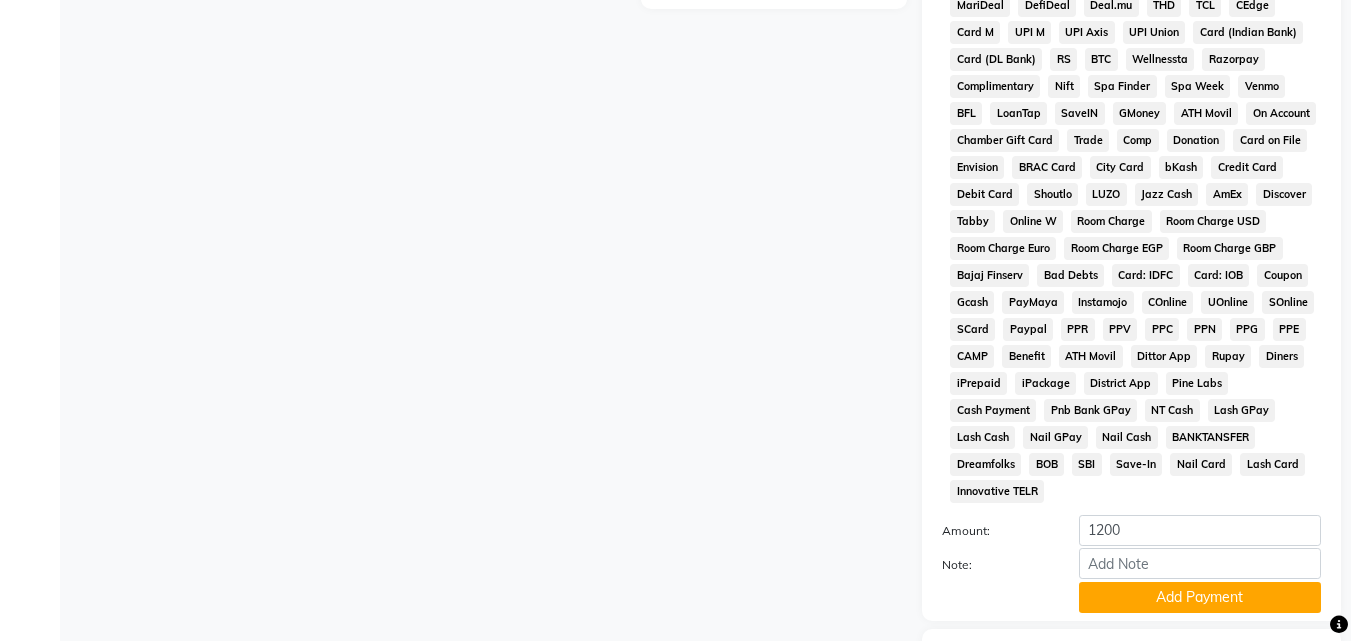 scroll, scrollTop: 861, scrollLeft: 0, axis: vertical 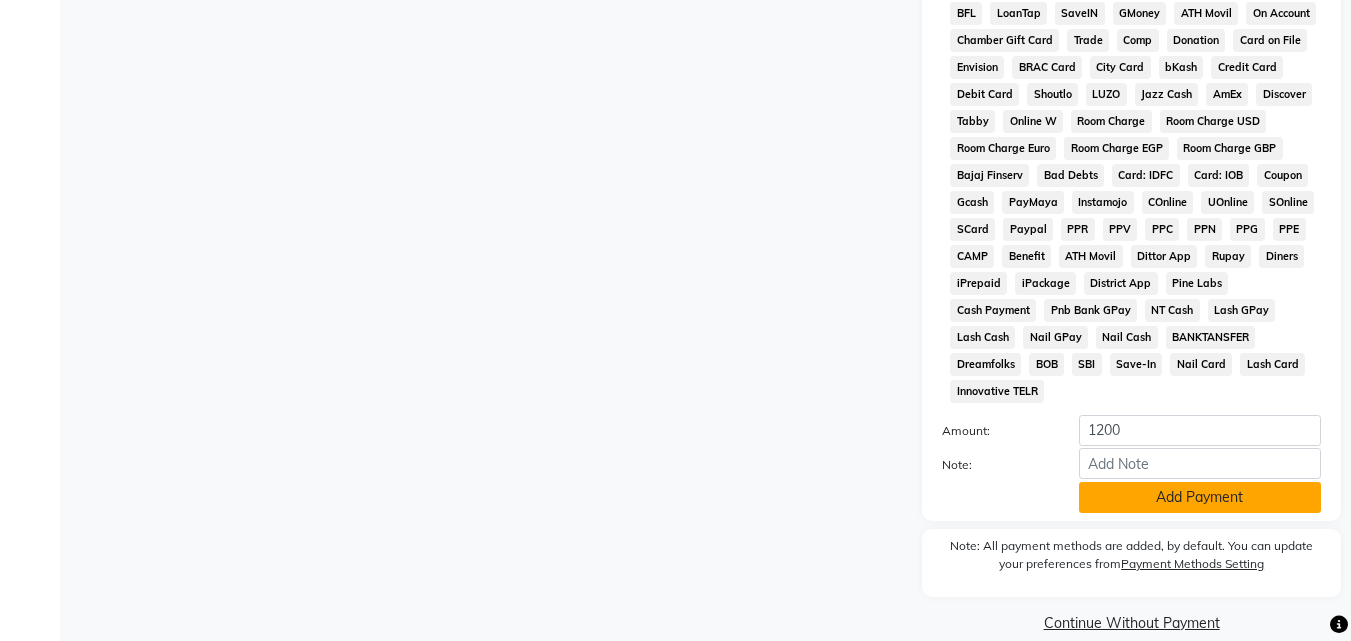 click on "Add Payment" 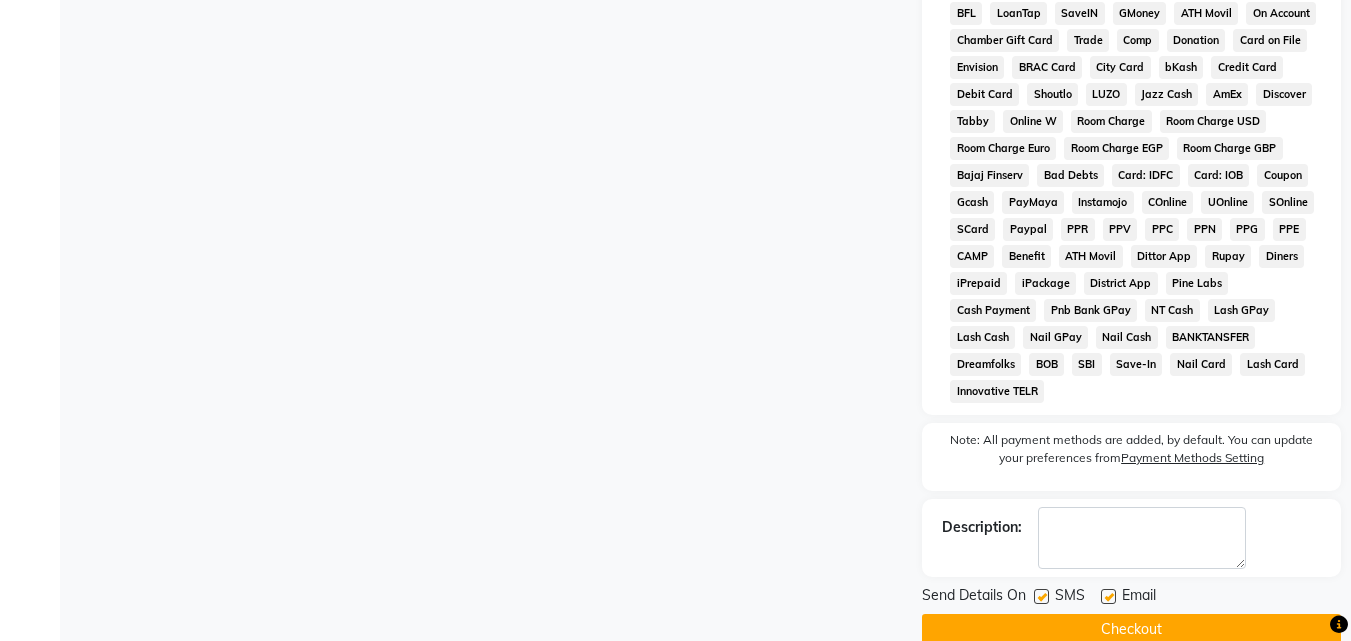 click on "Checkout" 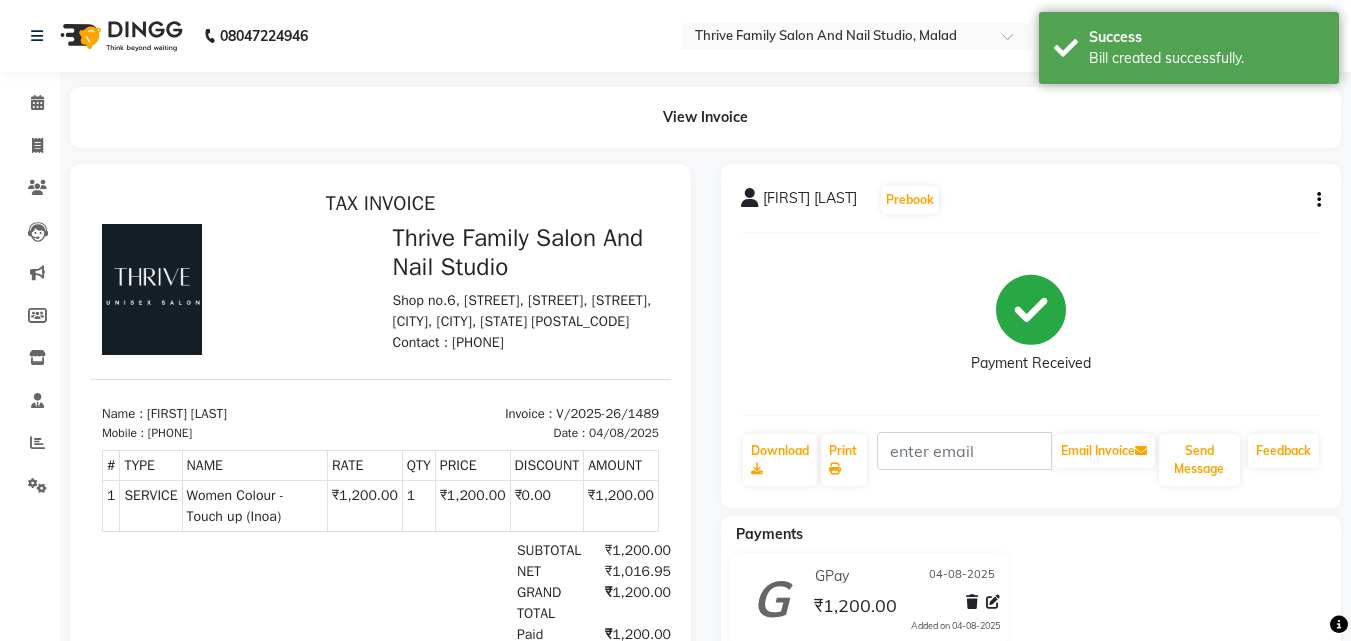 scroll, scrollTop: 0, scrollLeft: 0, axis: both 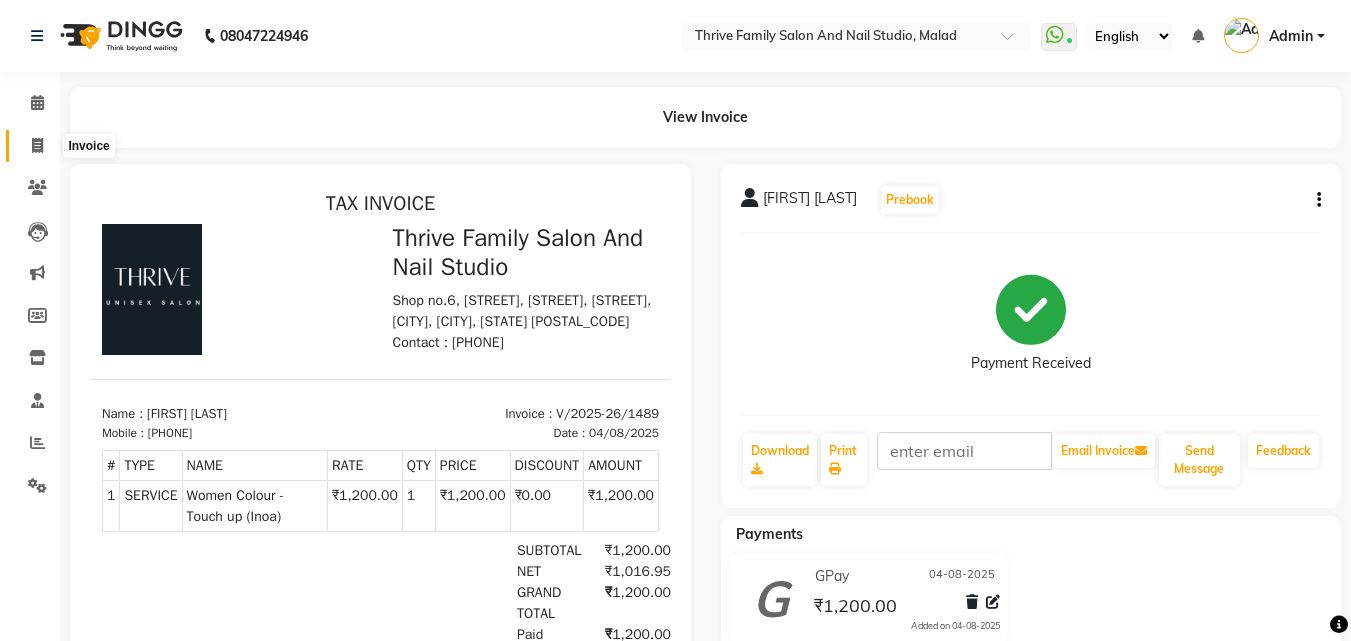 click 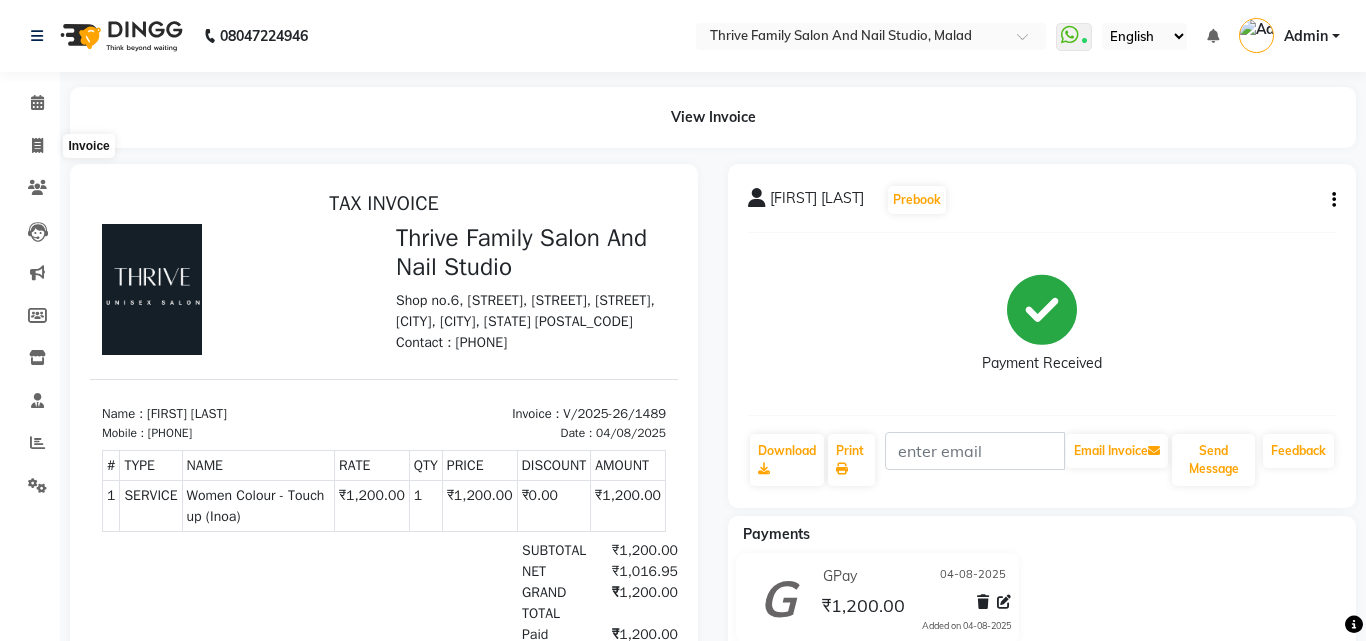 select on "service" 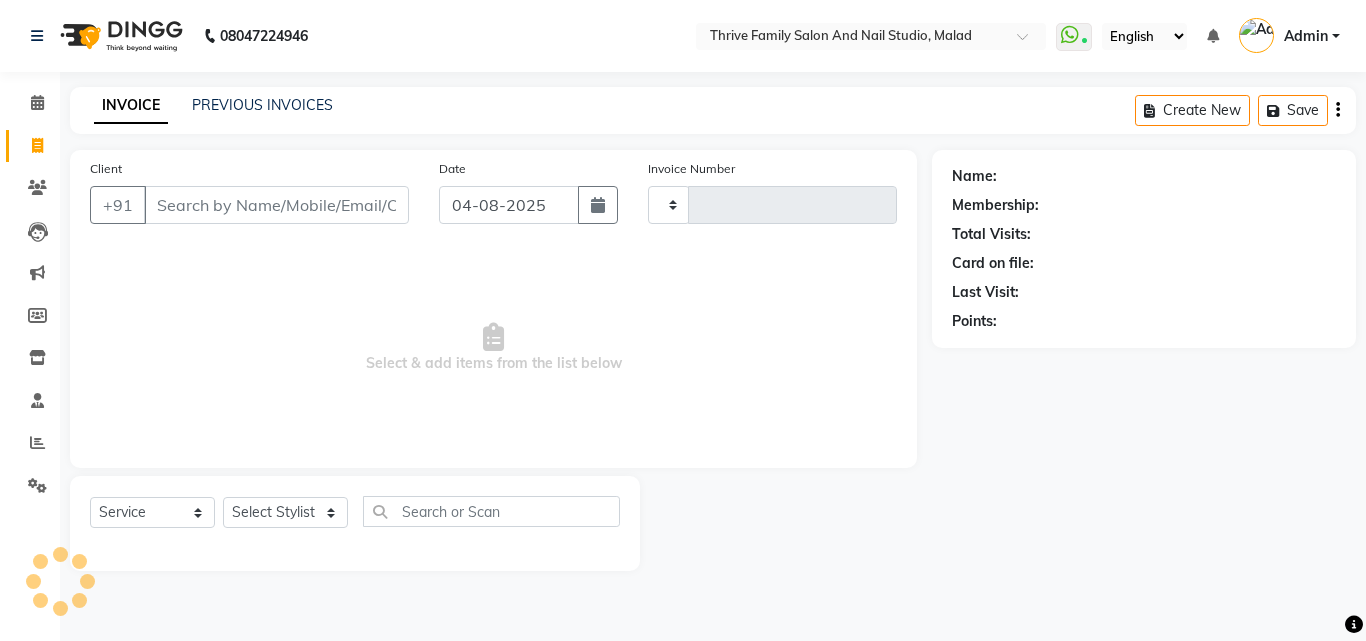 type on "1490" 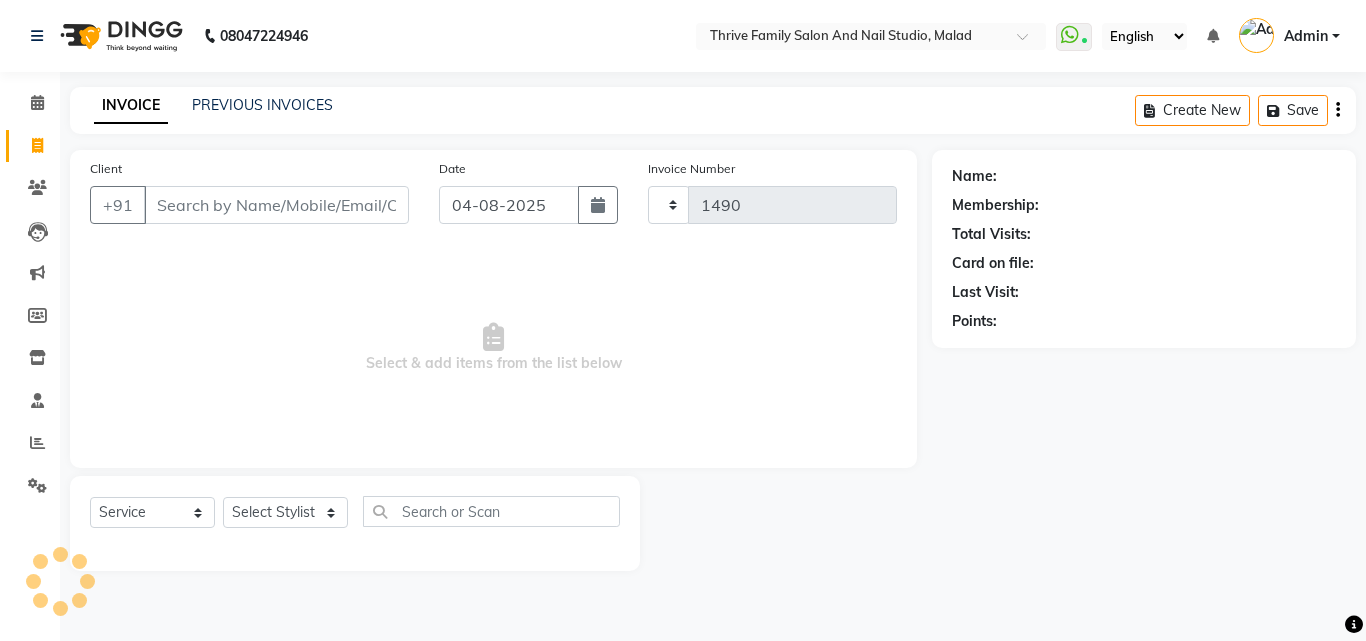 select on "5990" 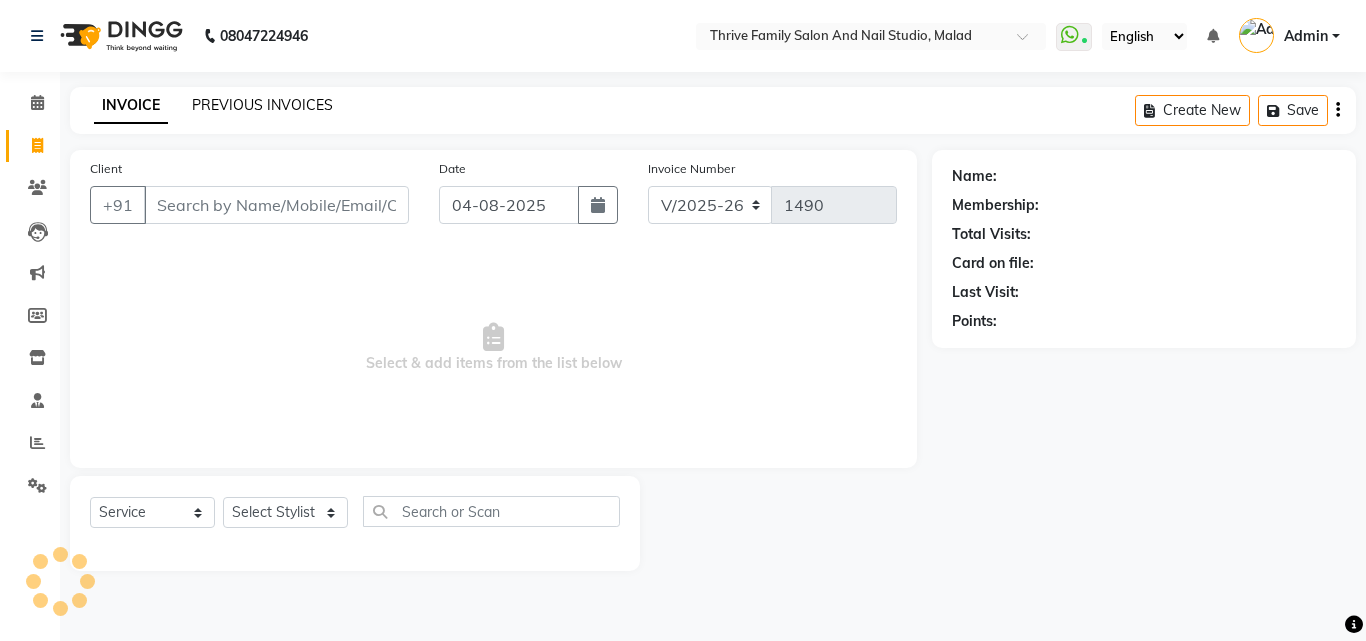 click on "PREVIOUS INVOICES" 